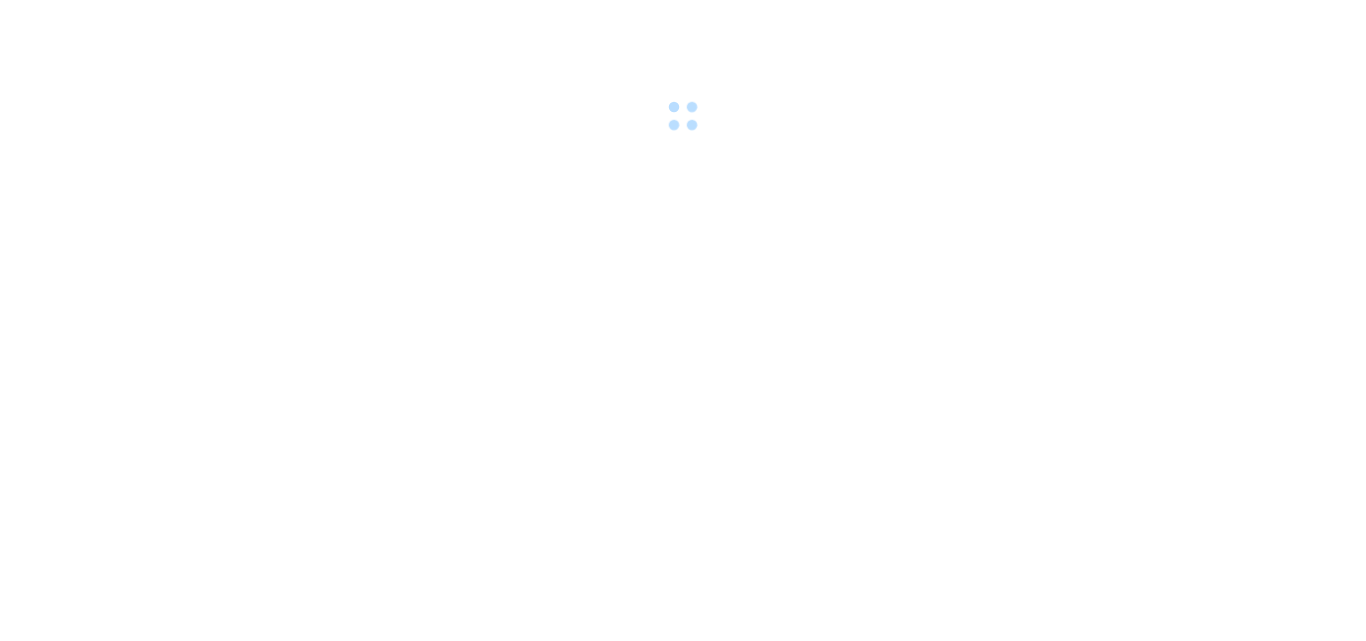 scroll, scrollTop: 0, scrollLeft: 0, axis: both 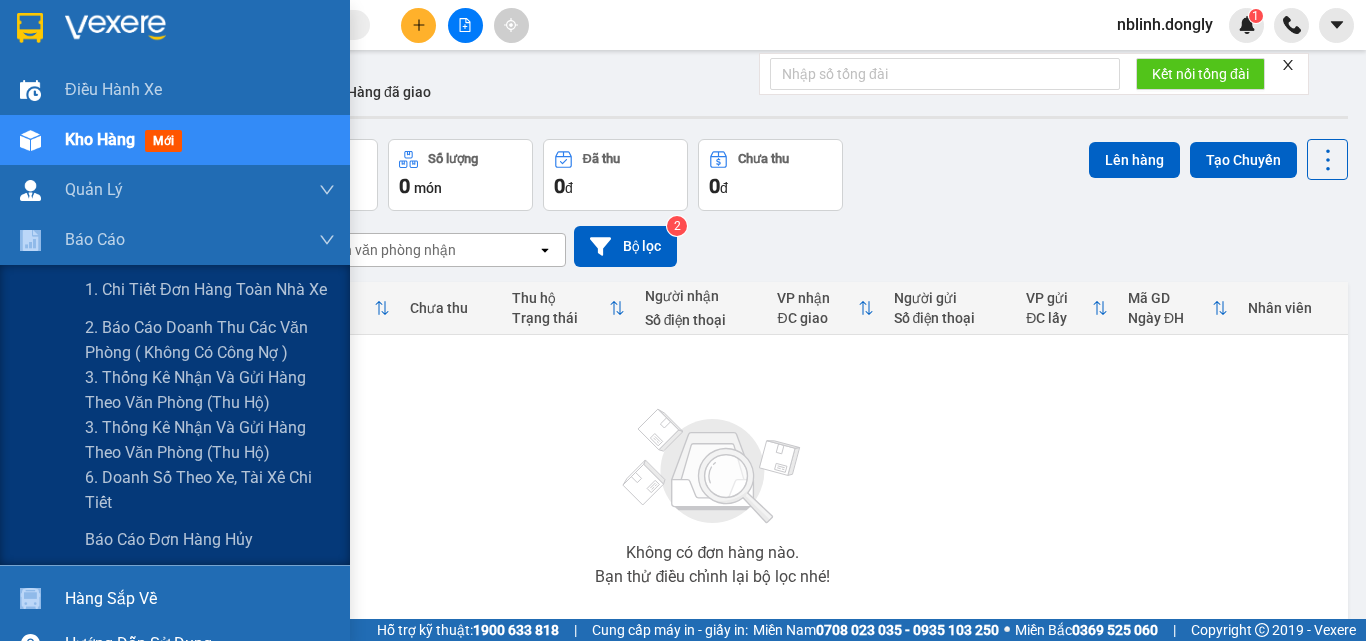 drag, startPoint x: 0, startPoint y: 347, endPoint x: 25, endPoint y: 661, distance: 314.99365 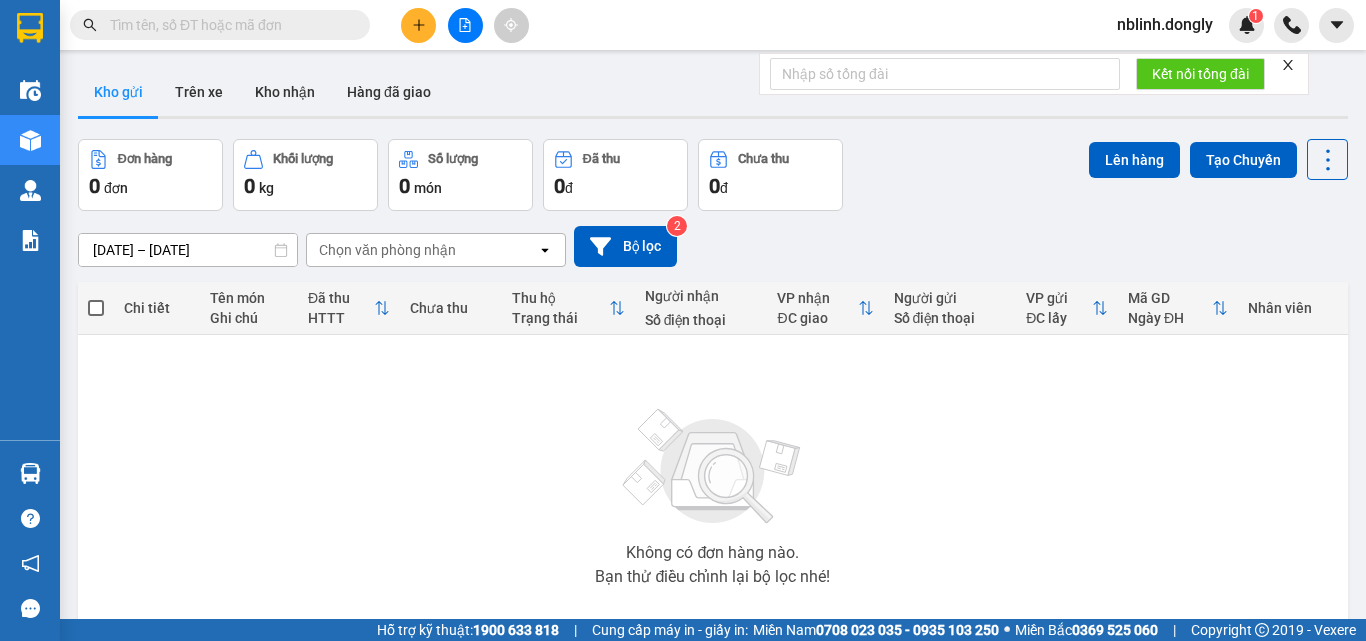 click at bounding box center [228, 25] 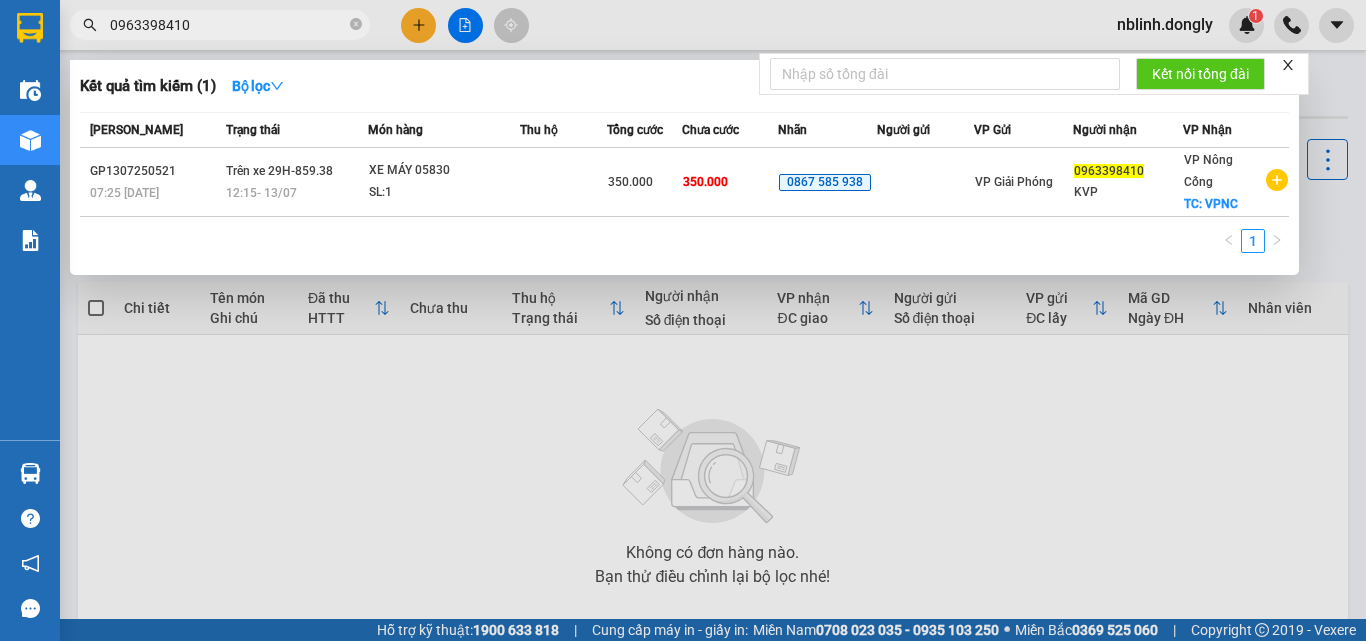 type on "0963398410" 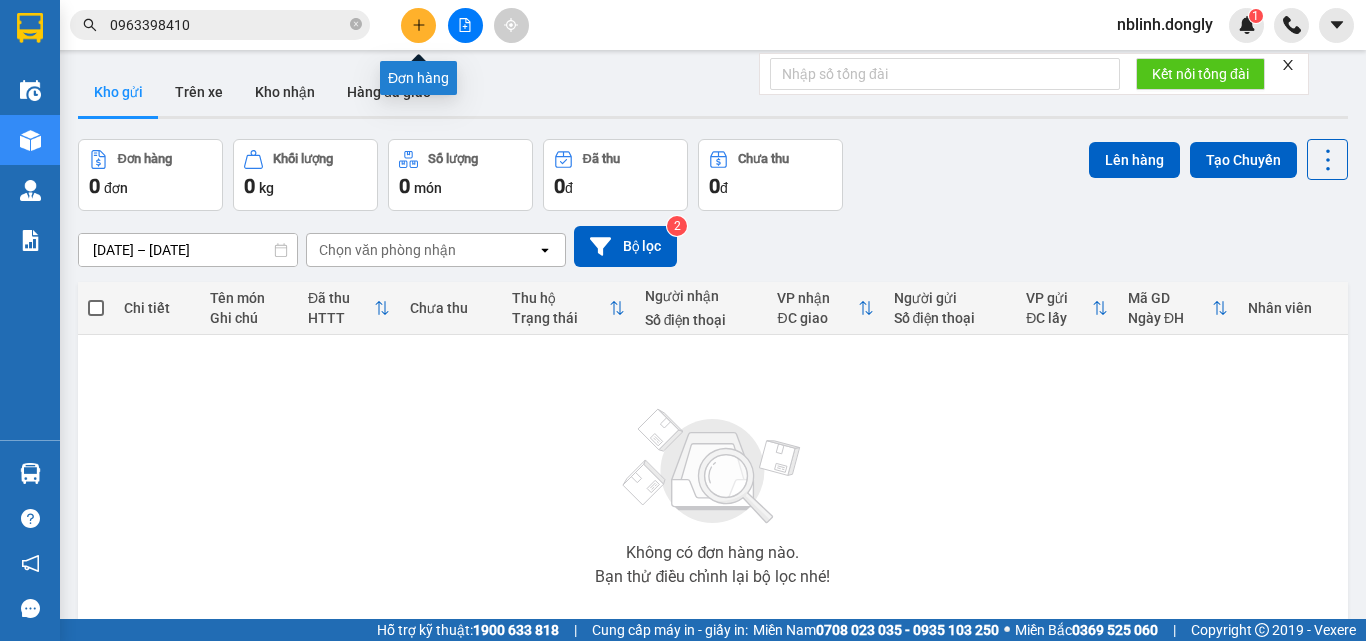 click 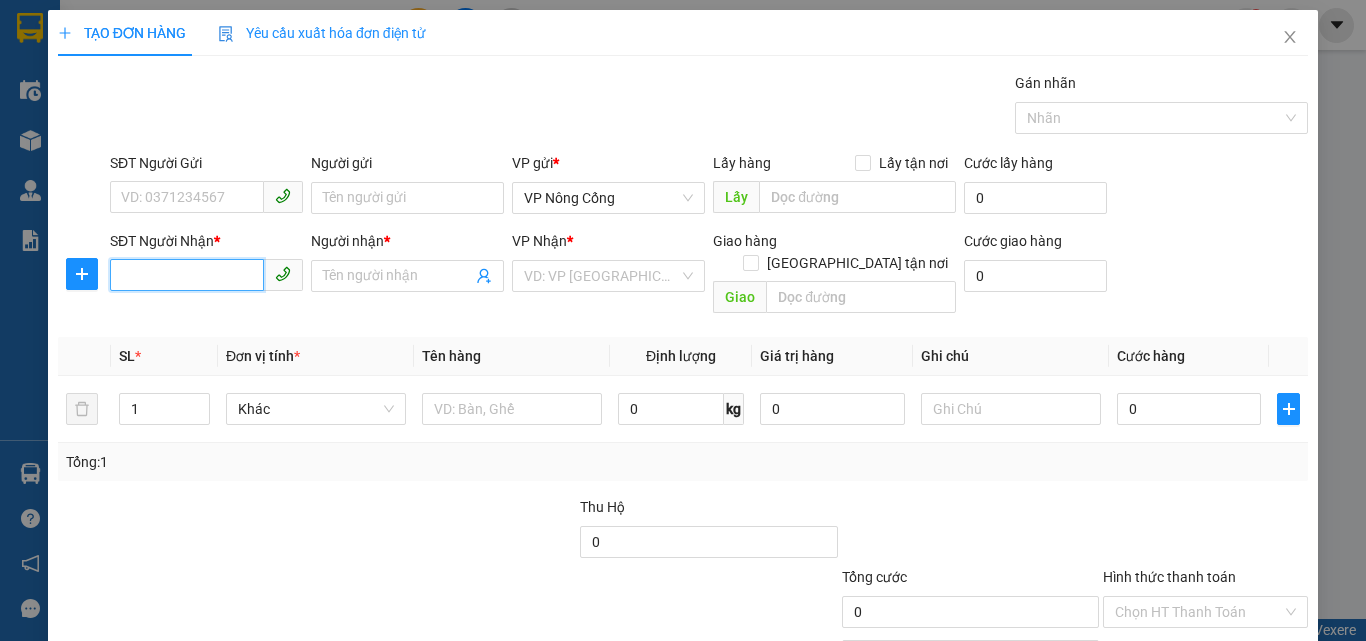 click on "SĐT Người Nhận  *" at bounding box center (187, 275) 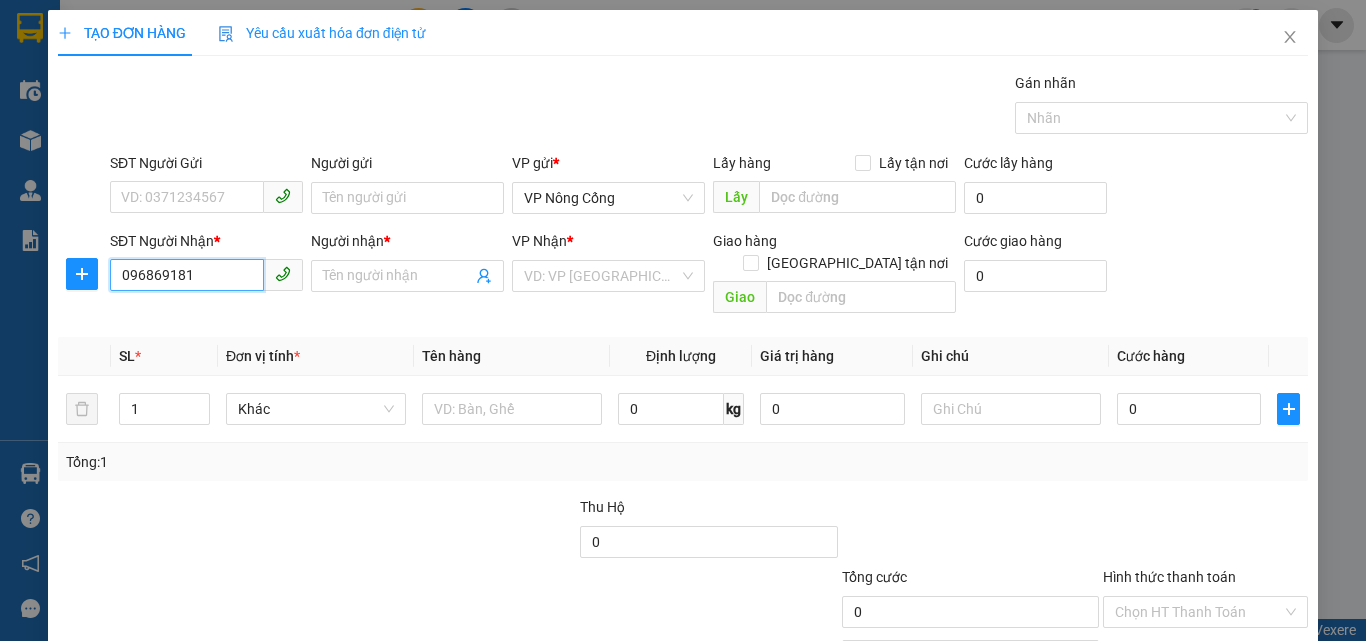 type on "0968691810" 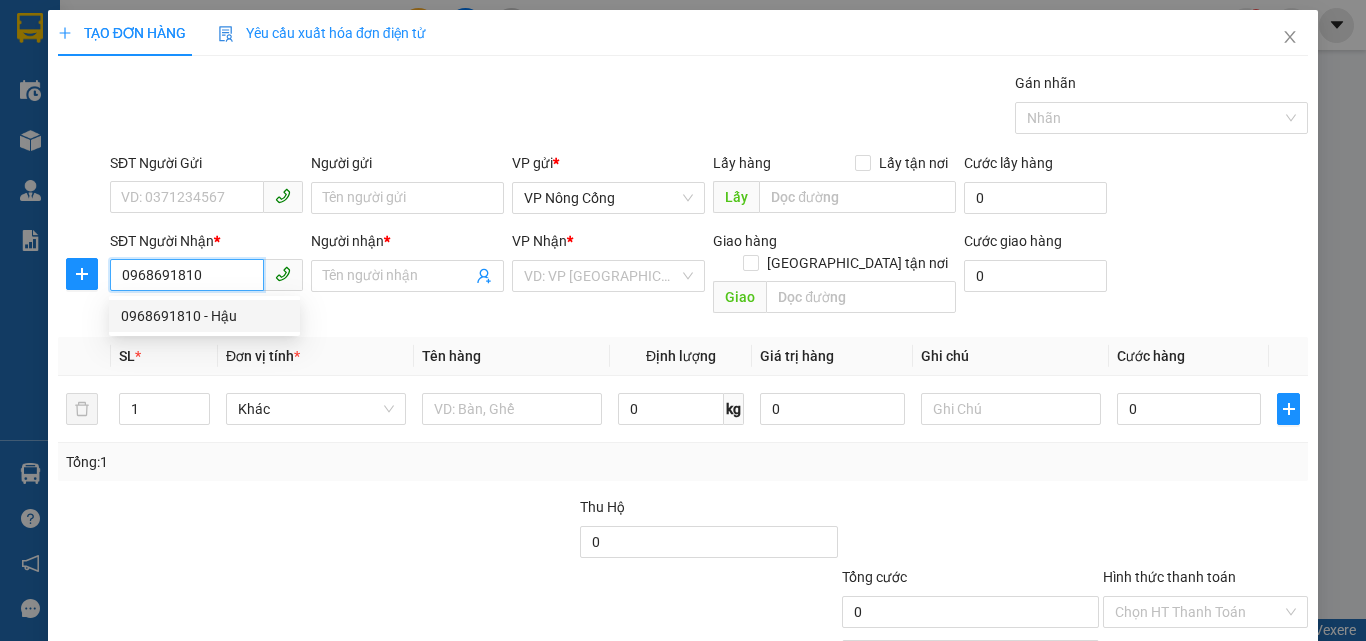 click on "0968691810 - Hậu" at bounding box center [204, 316] 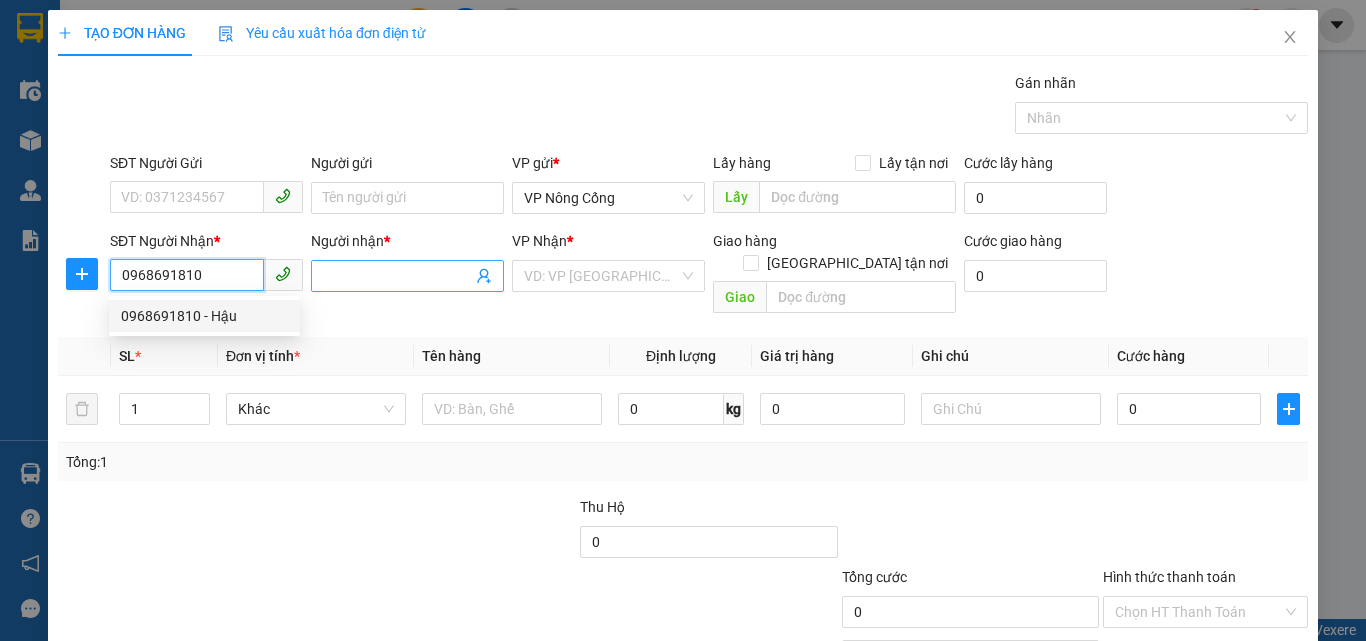type on "Hậu" 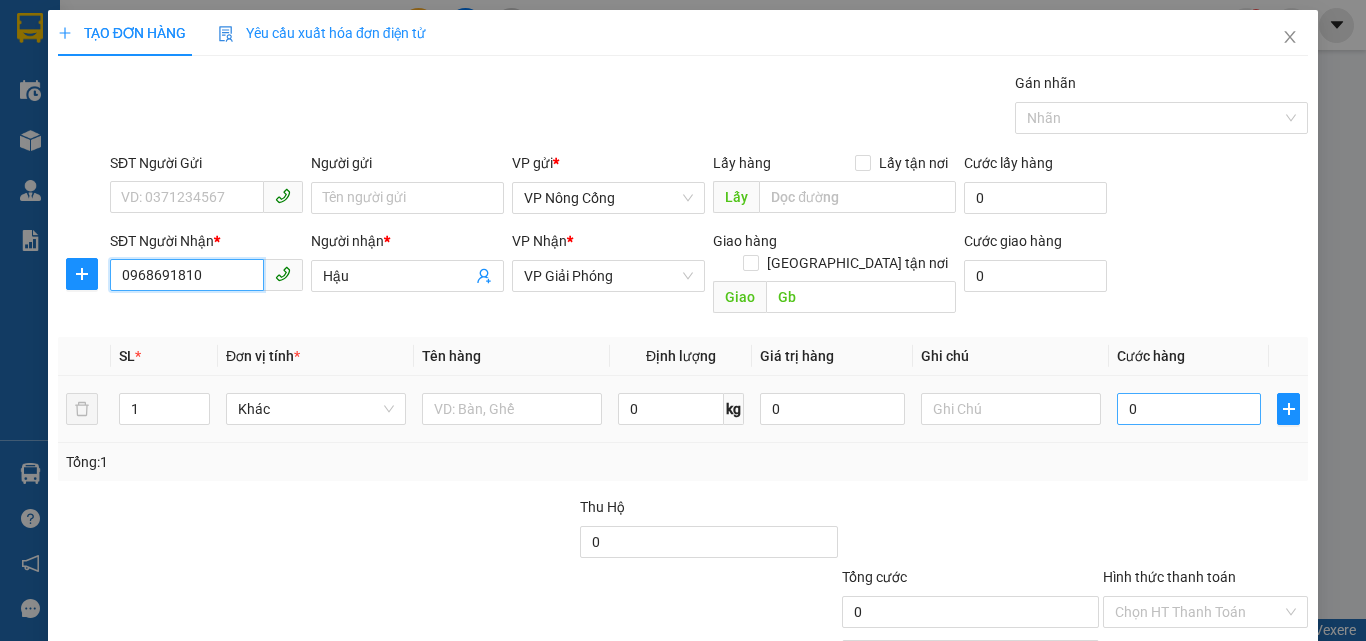 type on "0968691810" 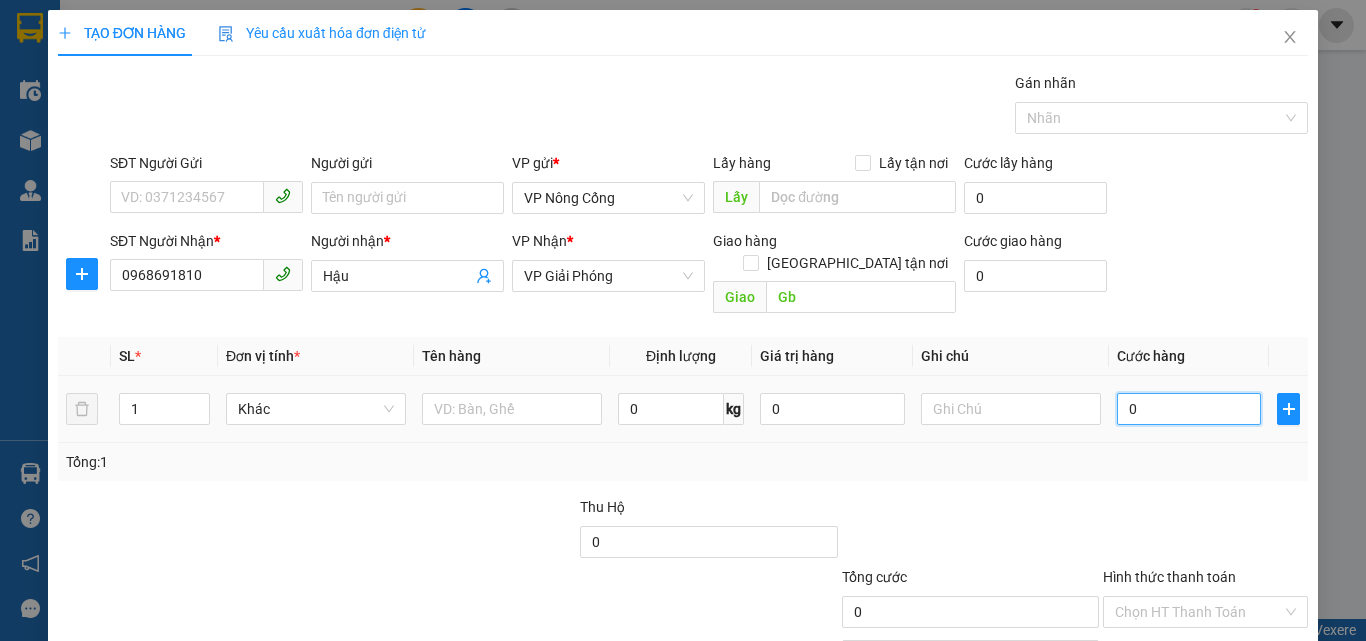 click on "0" at bounding box center [1189, 409] 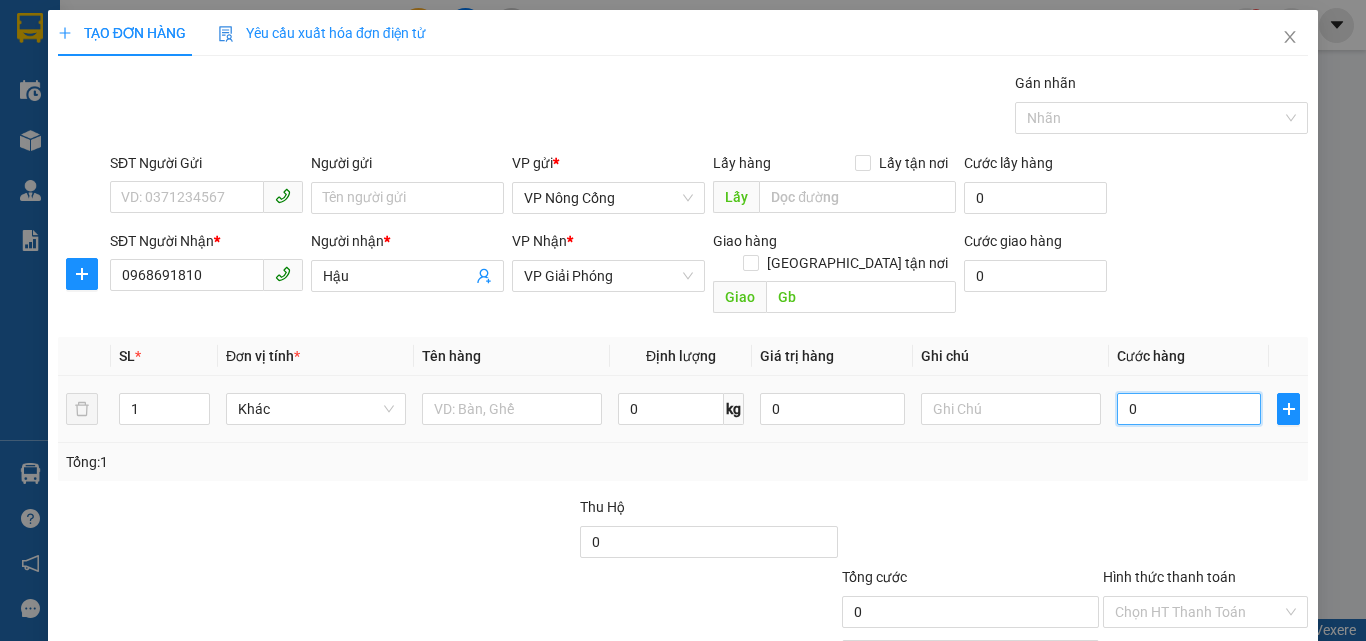 type on "5" 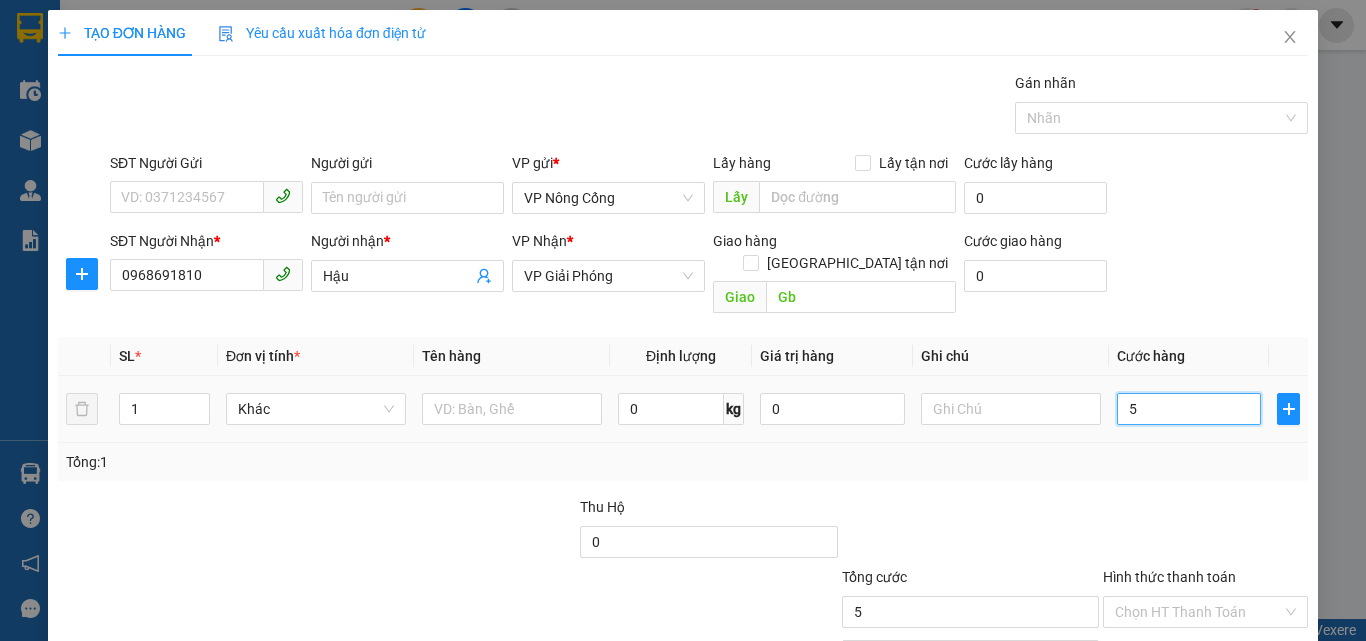 type on "50" 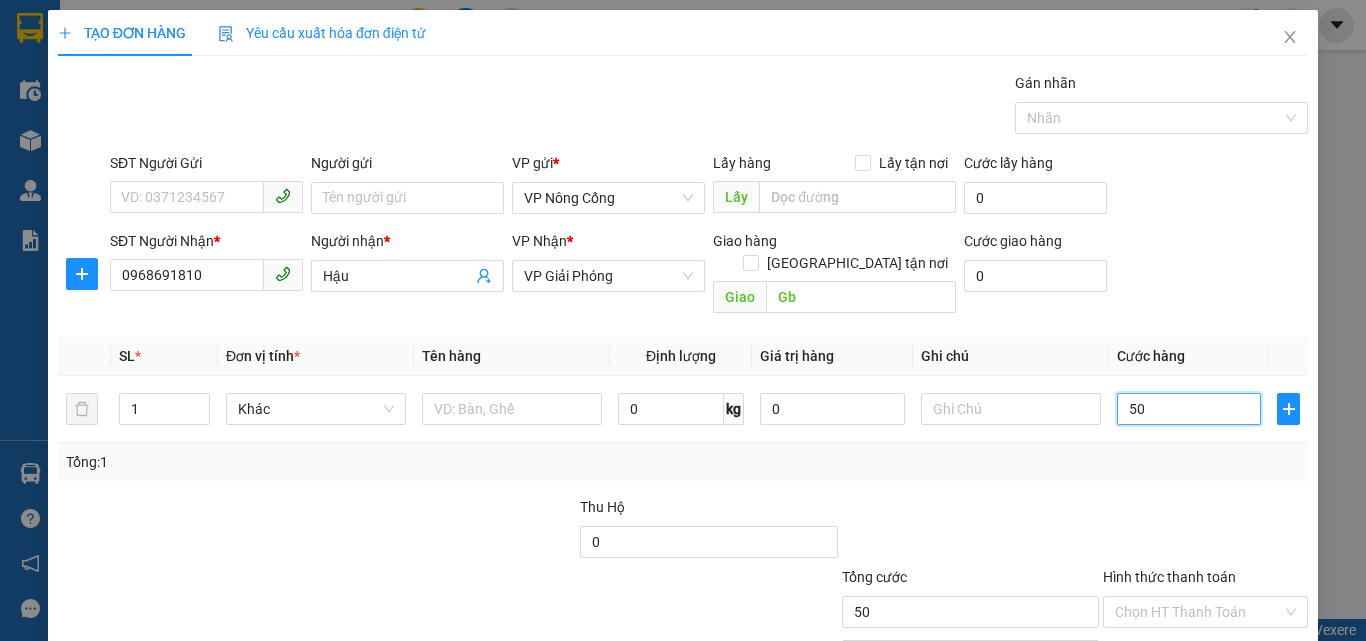 scroll, scrollTop: 99, scrollLeft: 0, axis: vertical 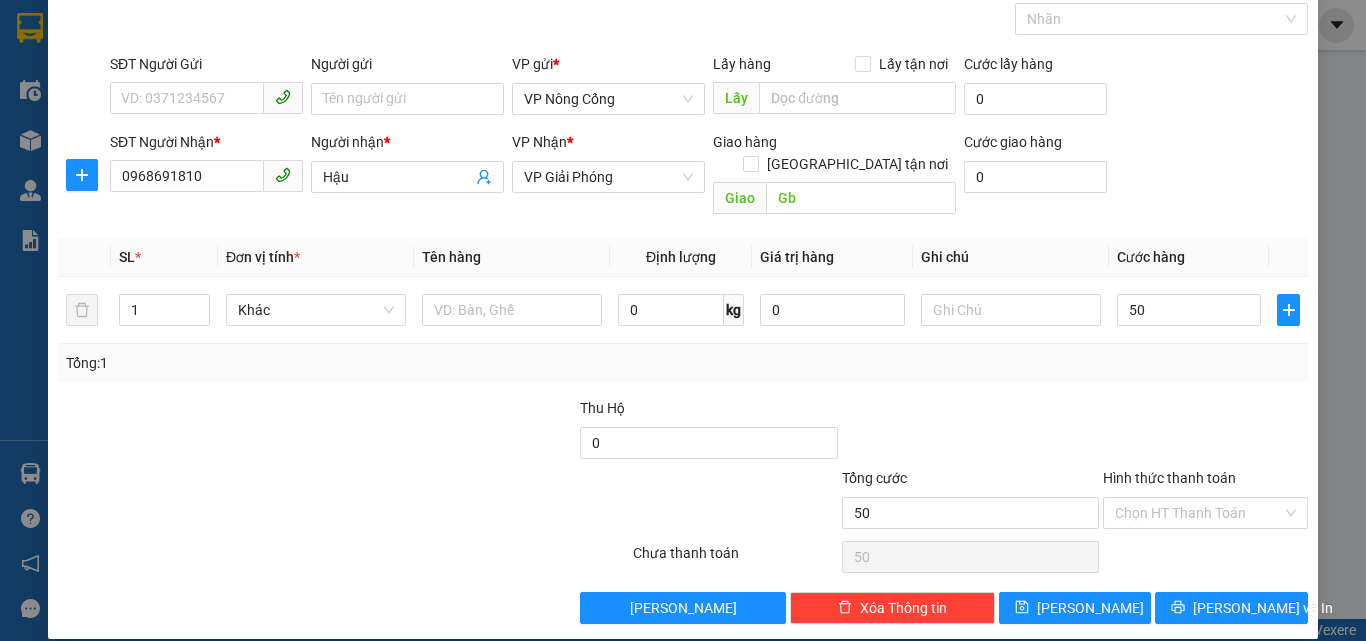 type on "50.000" 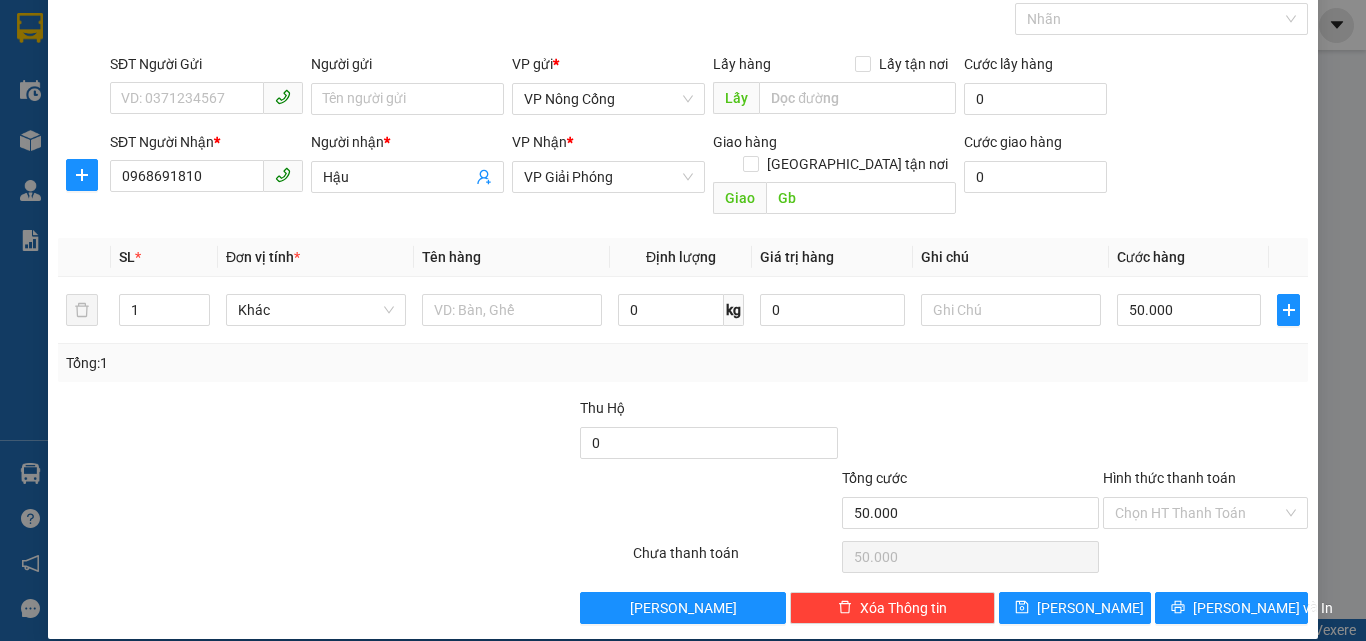 click on "Hình thức thanh toán" at bounding box center [1169, 478] 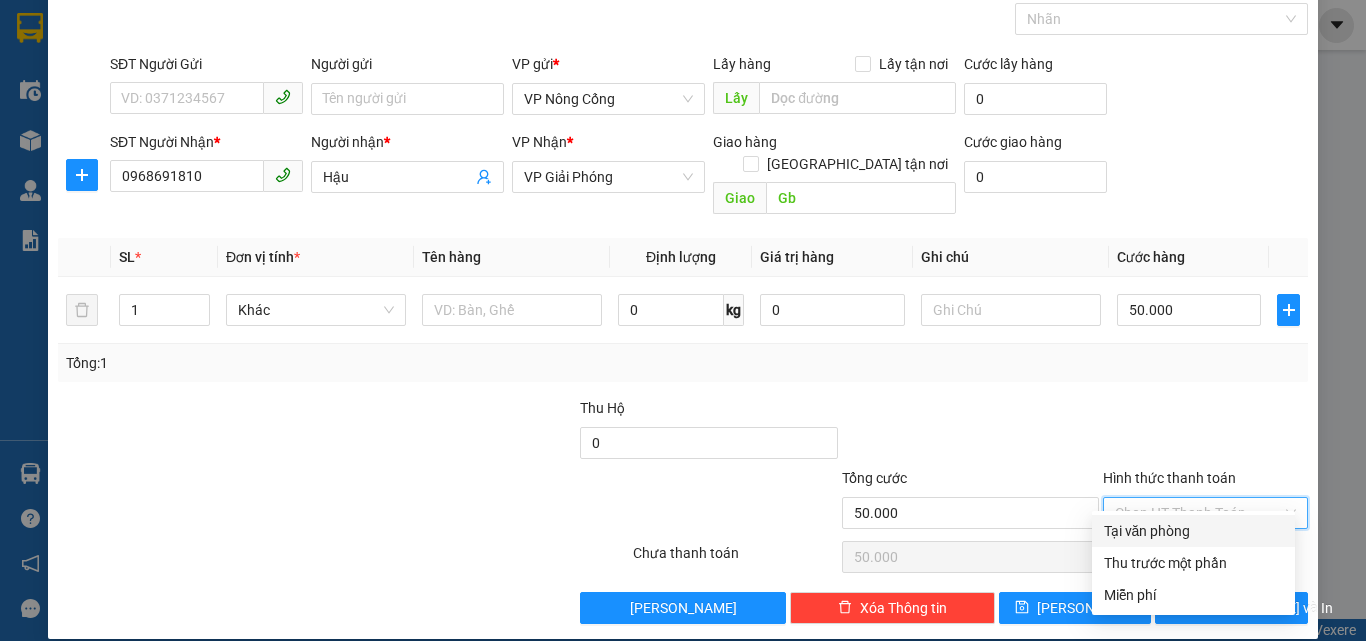 click on "Tại văn phòng" at bounding box center (1193, 531) 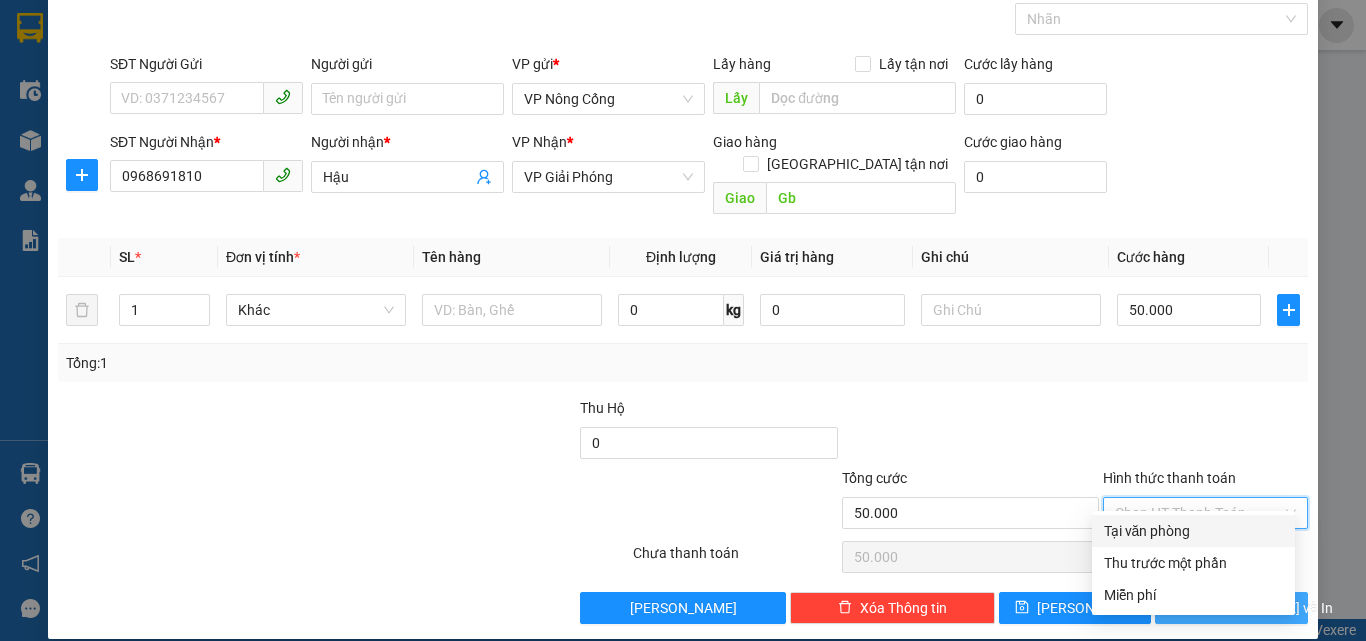 type on "0" 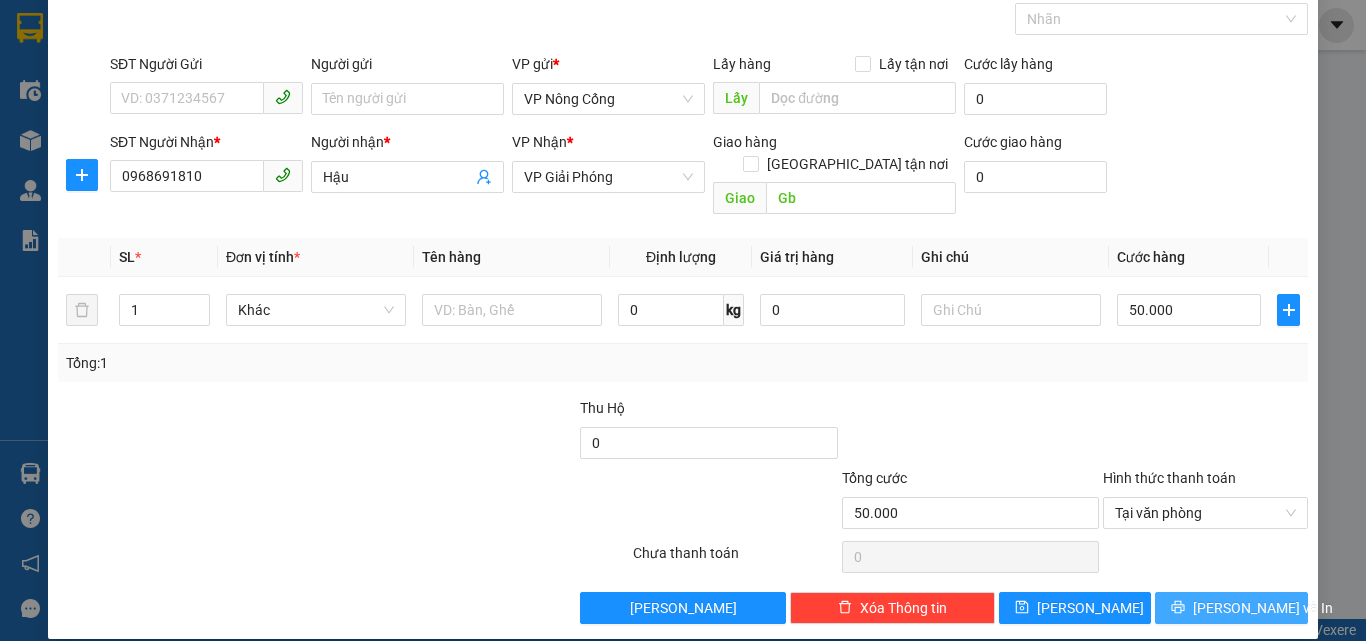 click on "[PERSON_NAME] và In" at bounding box center (1263, 608) 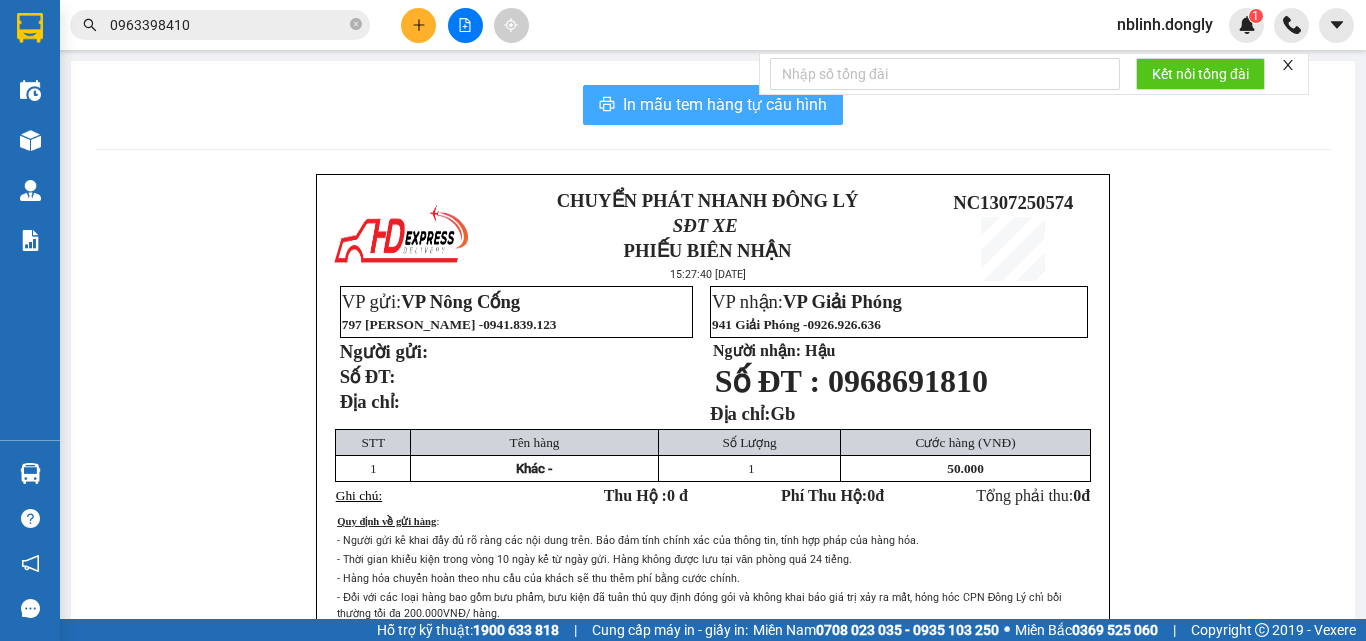 click on "In mẫu tem hàng tự cấu hình" at bounding box center [725, 104] 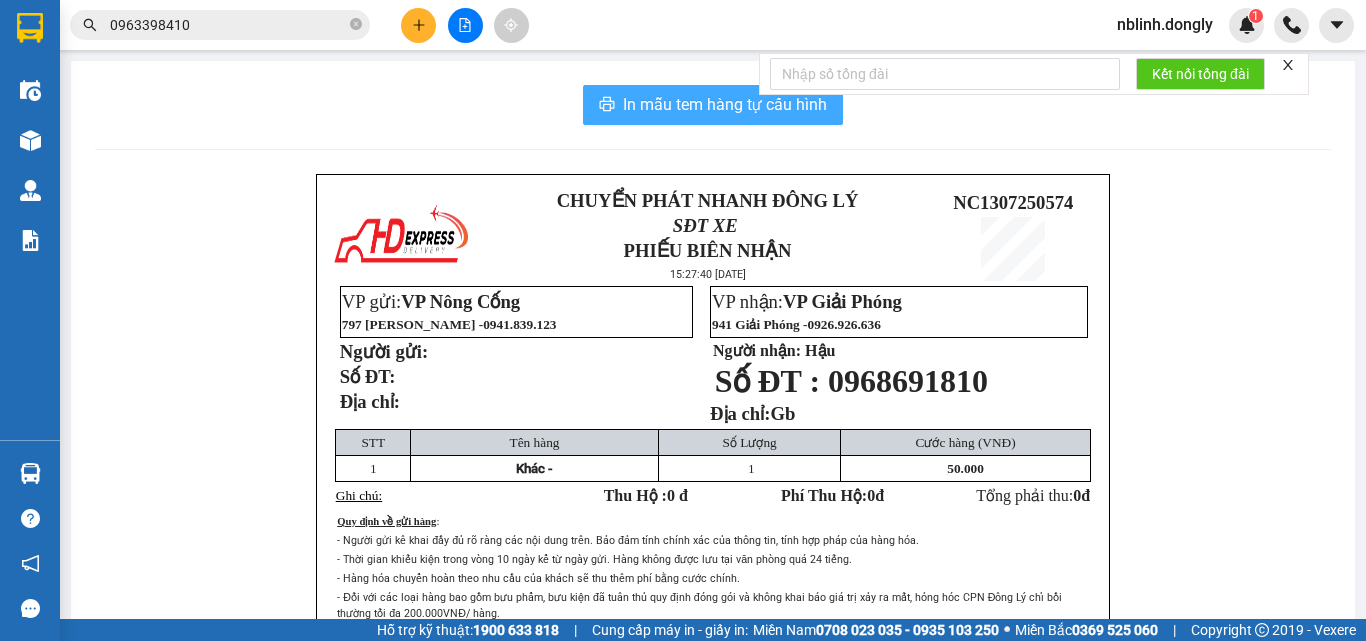 scroll, scrollTop: 0, scrollLeft: 0, axis: both 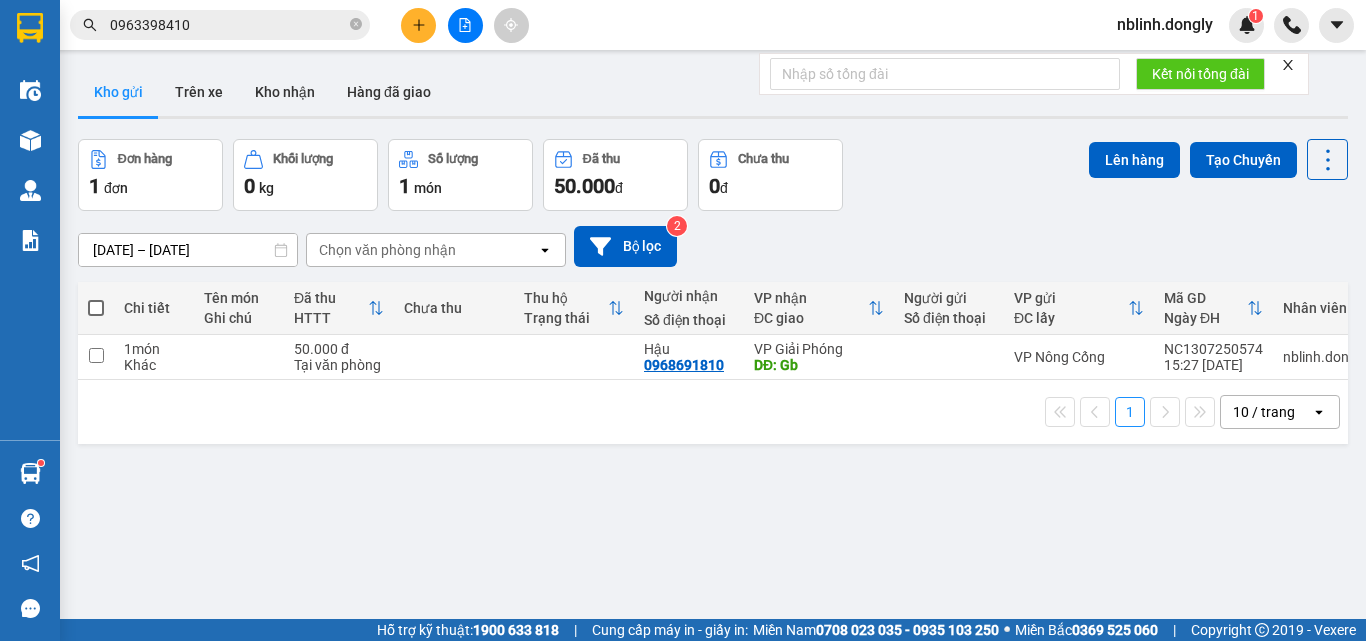 click at bounding box center (418, 25) 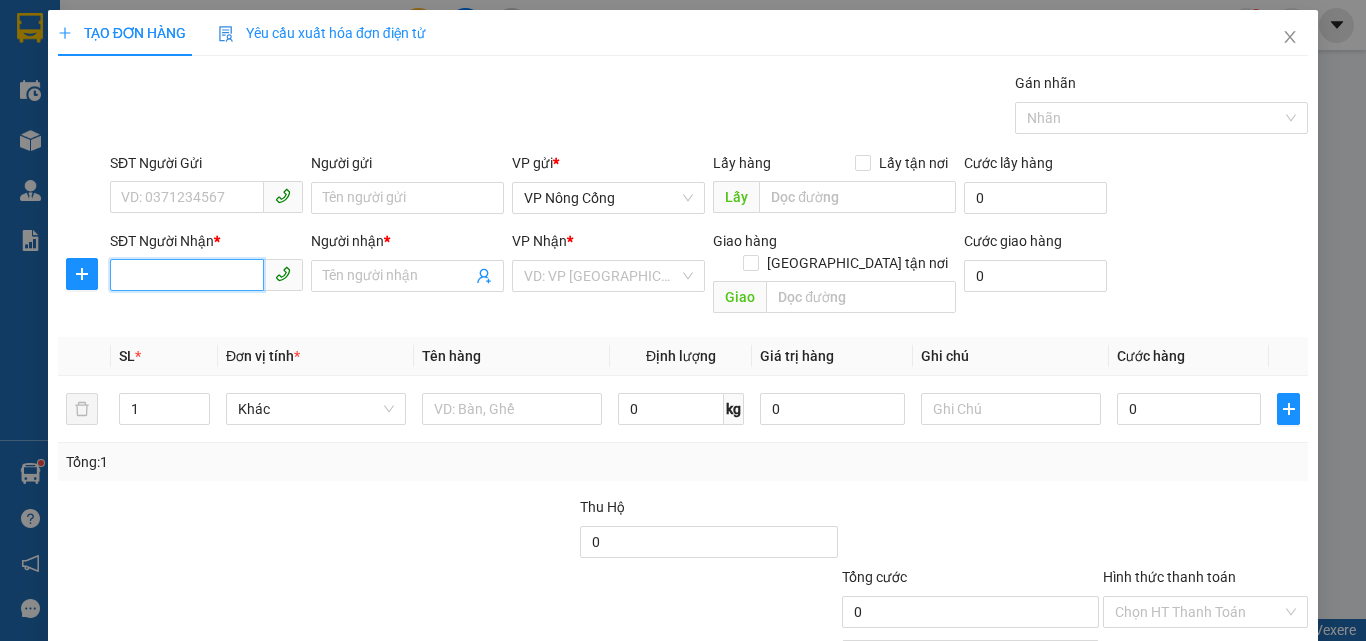 click on "SĐT Người Nhận  *" at bounding box center (187, 275) 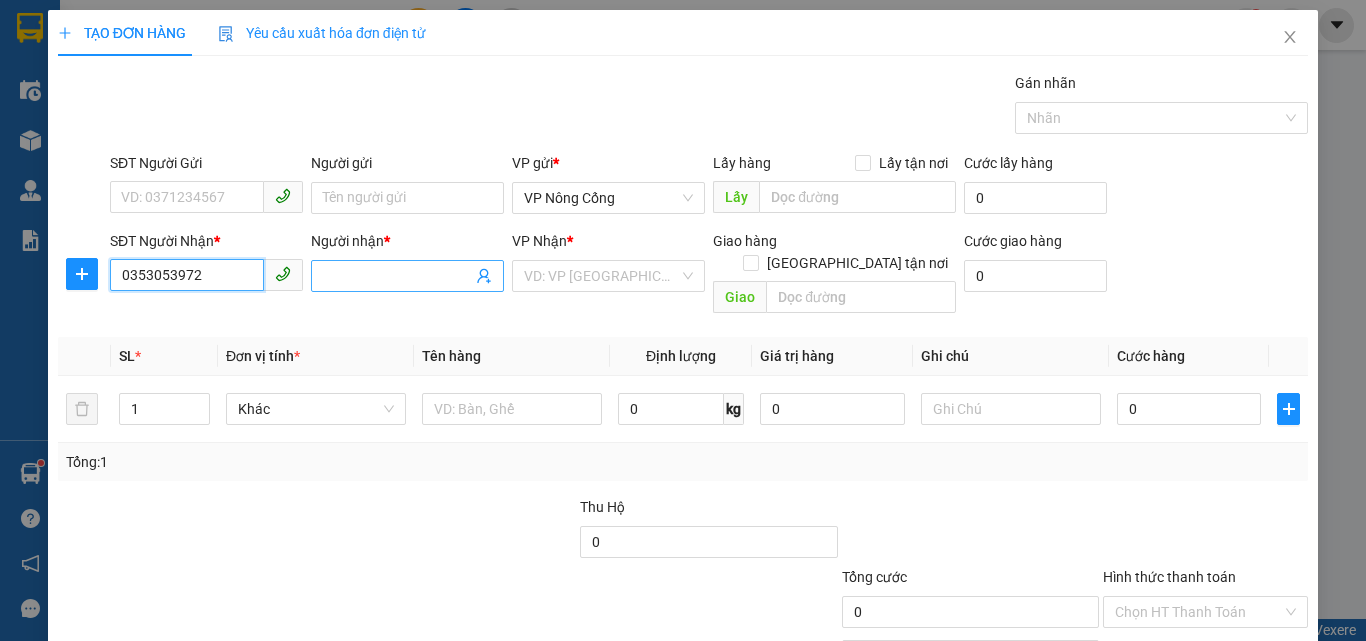 type on "0353053972" 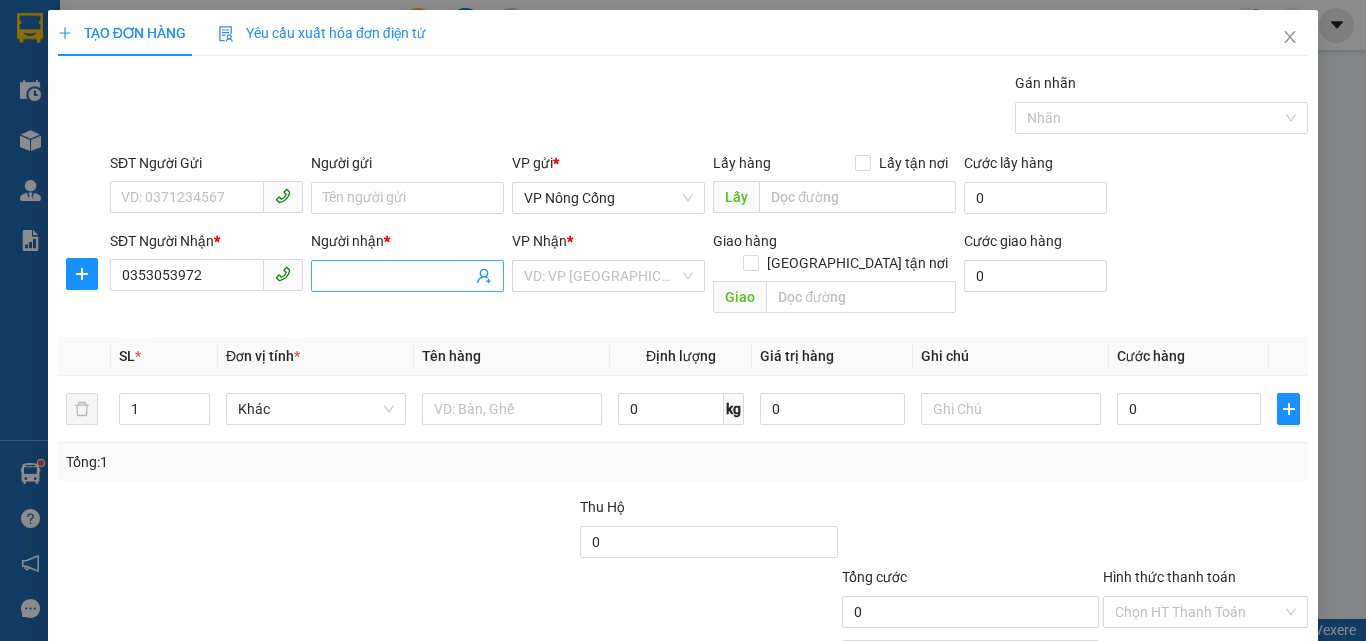 click on "Người nhận  *" at bounding box center [397, 276] 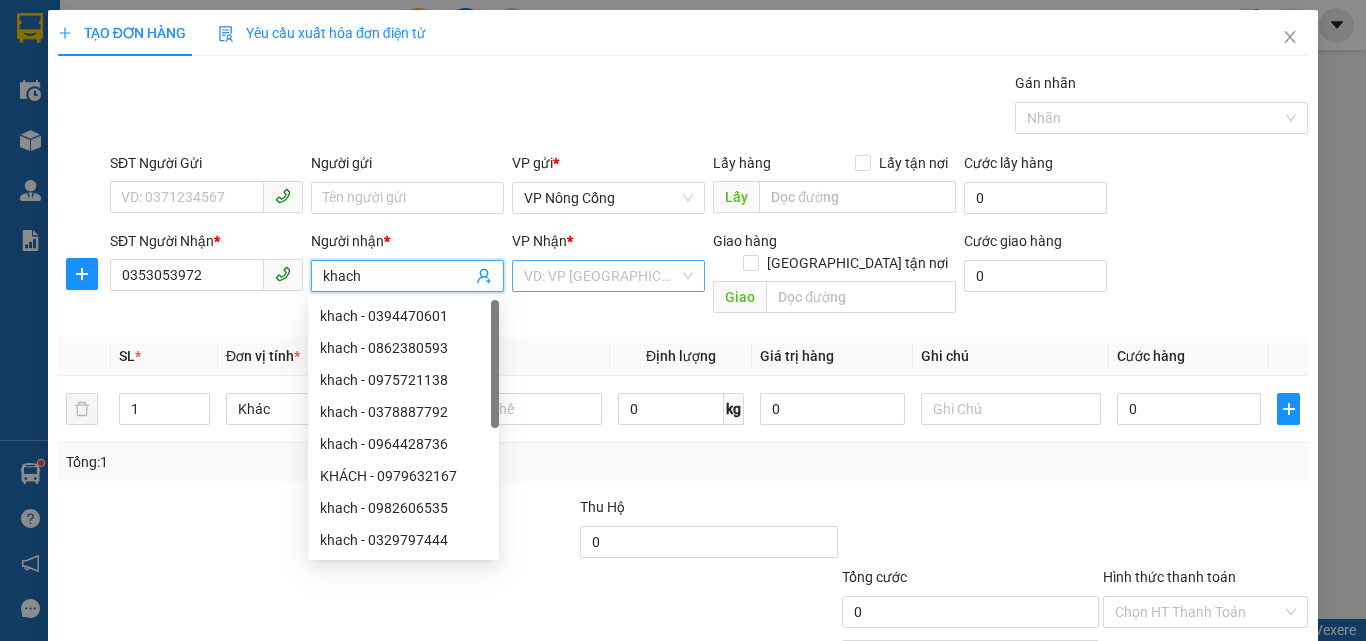 type on "khach" 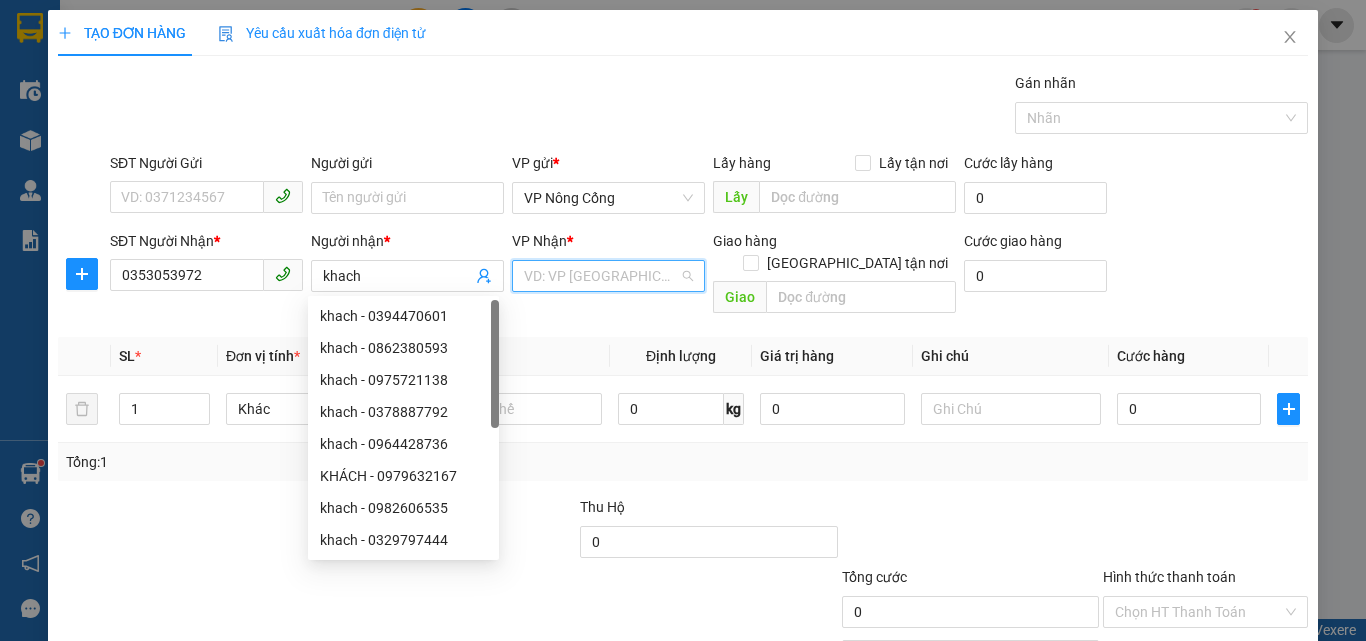 click at bounding box center (601, 276) 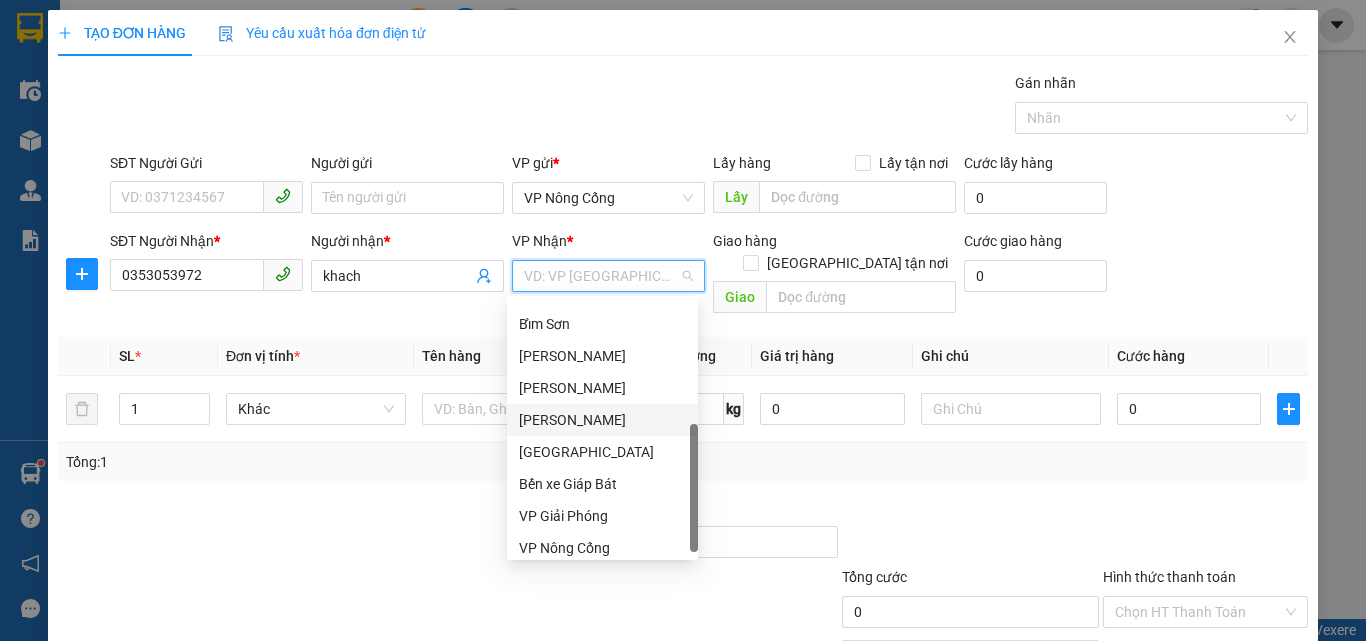 scroll, scrollTop: 288, scrollLeft: 0, axis: vertical 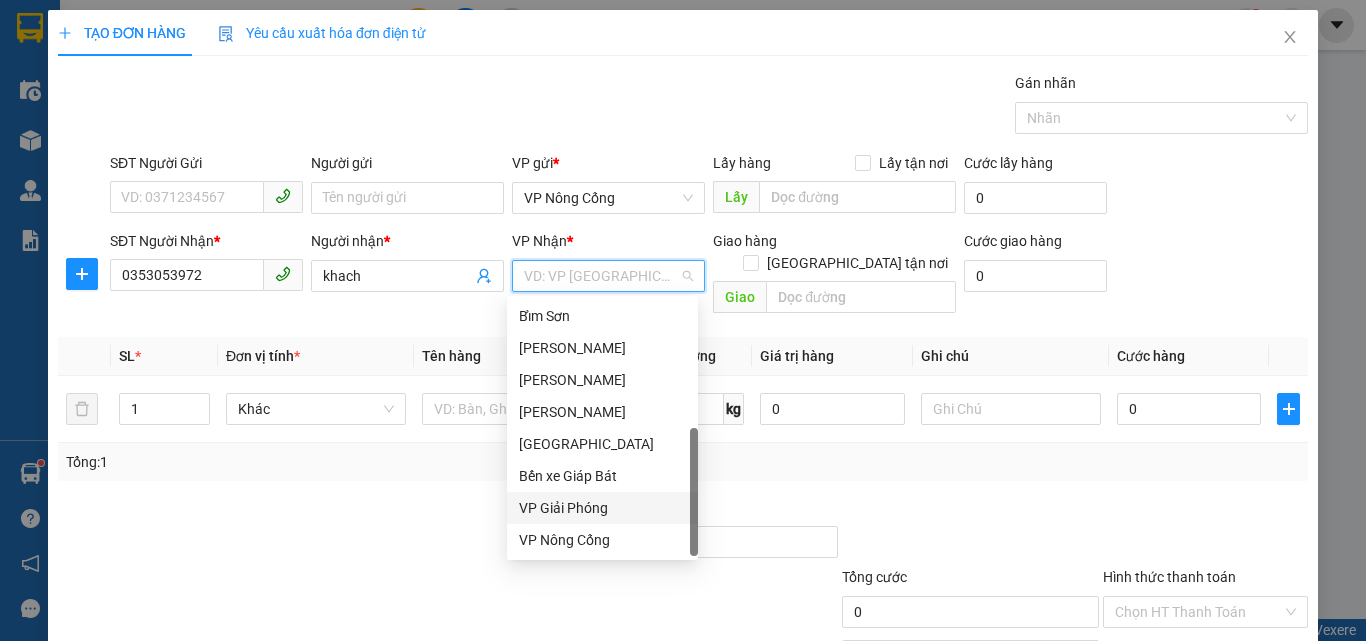 click on "VP Giải Phóng" at bounding box center (602, 508) 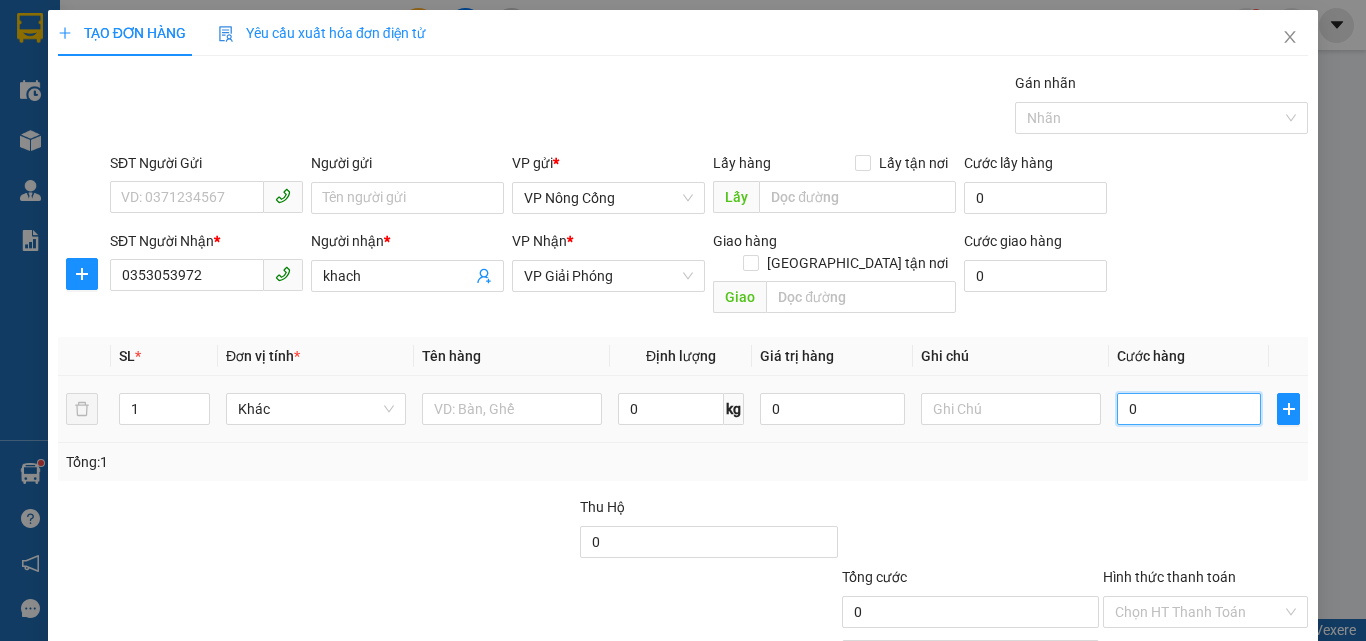 click on "0" at bounding box center [1189, 409] 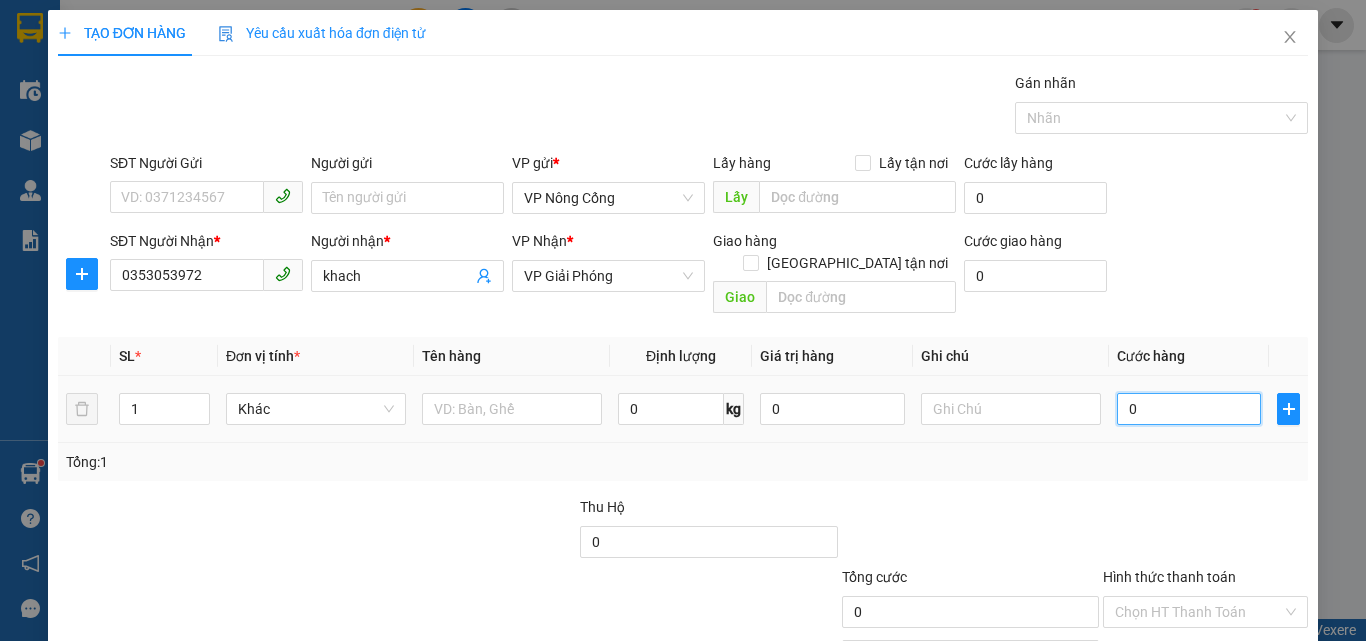 type on "4" 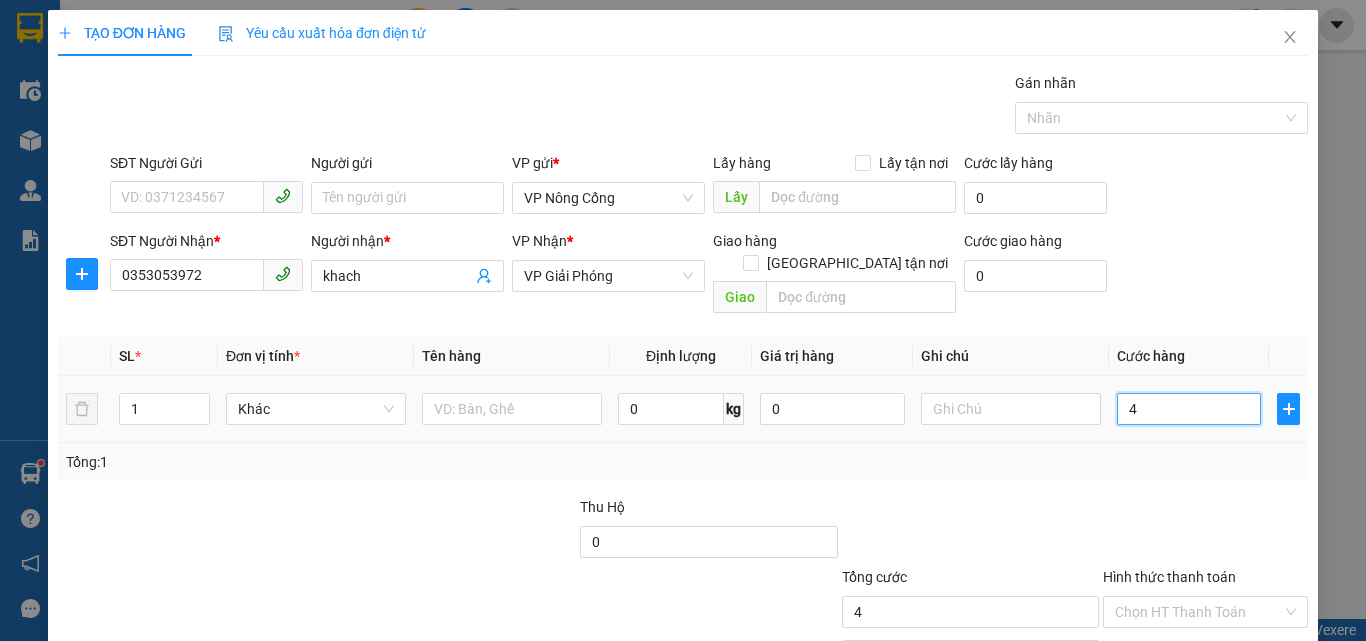 type on "40" 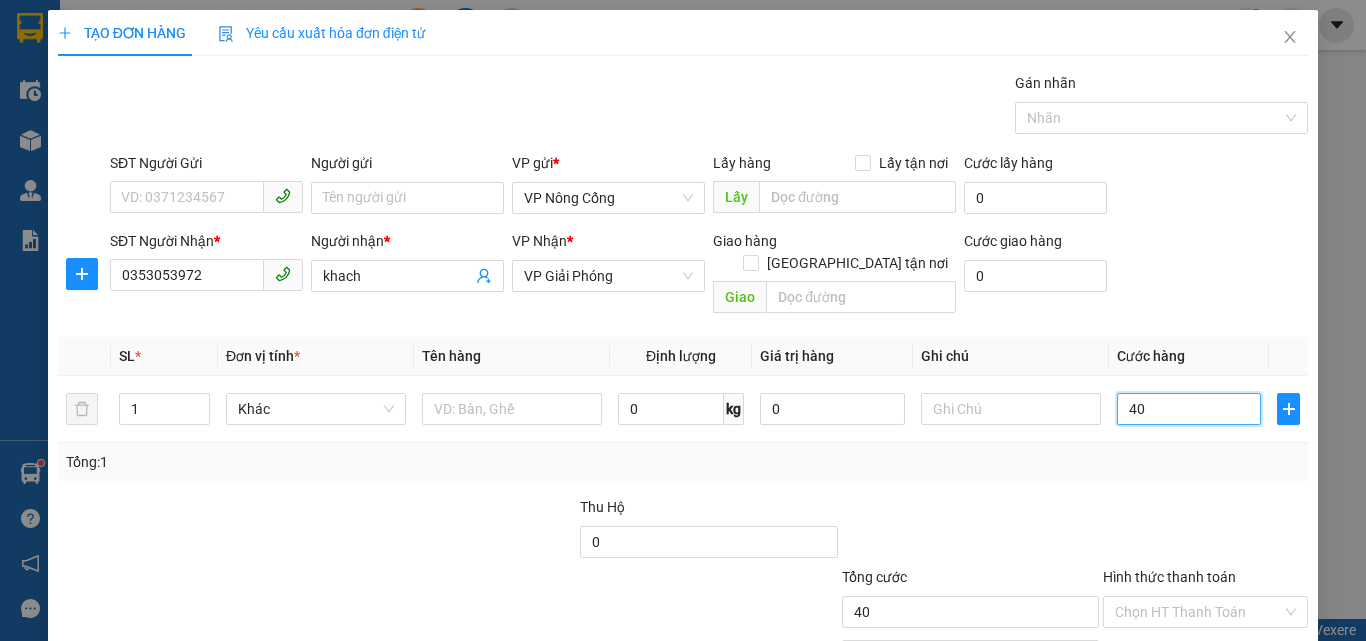 scroll, scrollTop: 99, scrollLeft: 0, axis: vertical 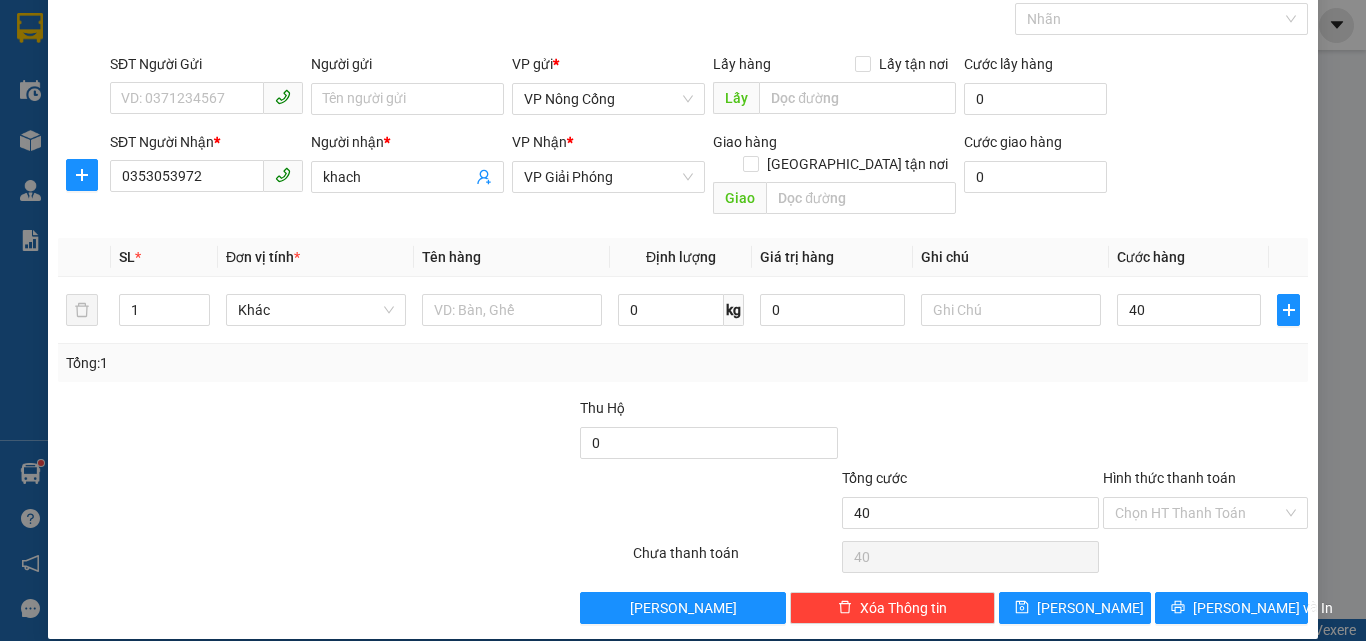 type on "40.000" 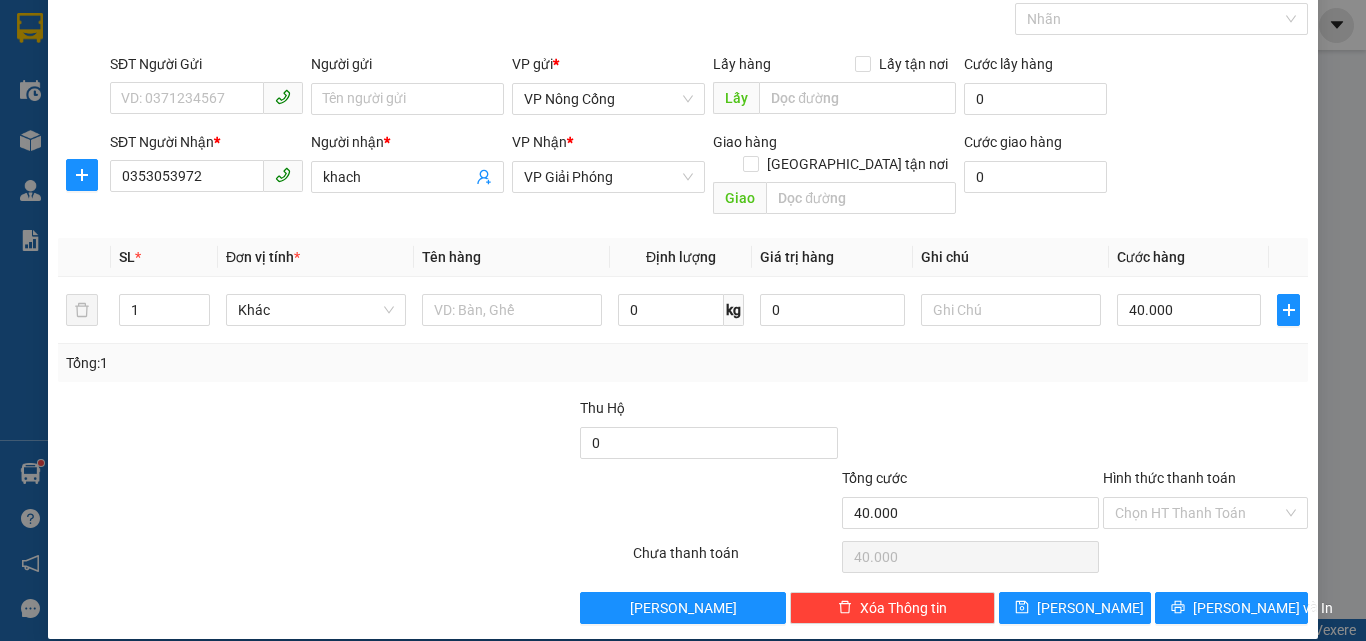 click on "Hình thức thanh toán" at bounding box center (1169, 478) 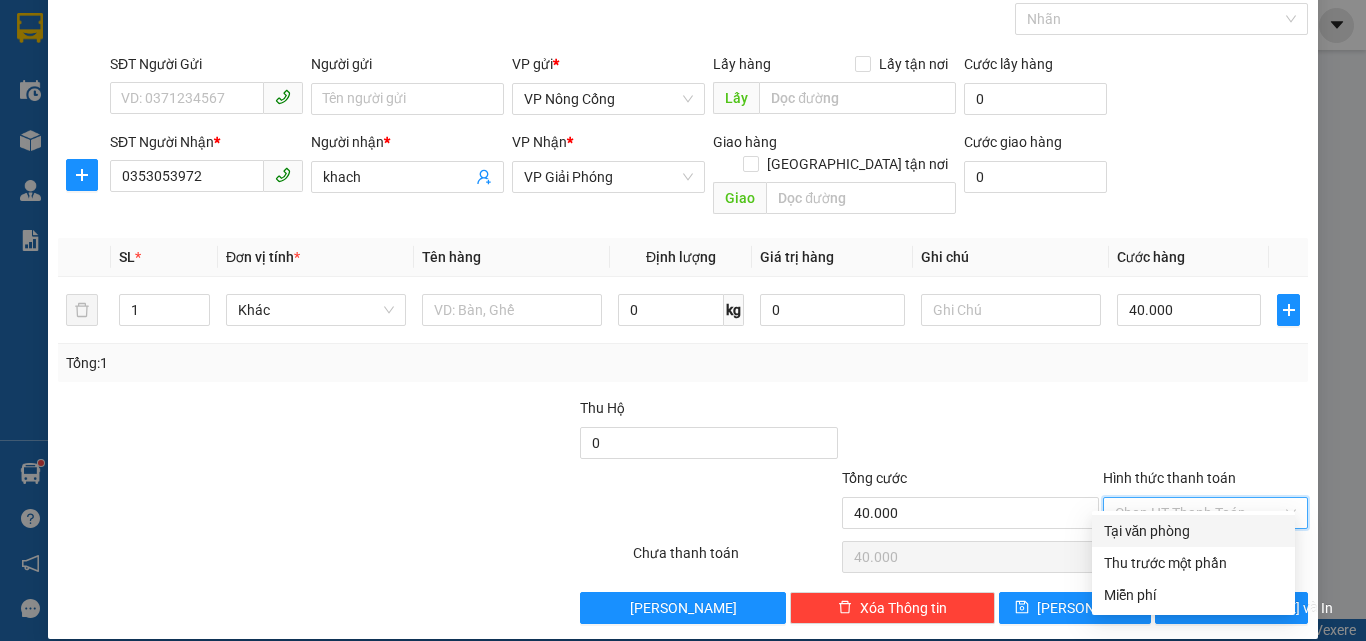 click on "Tại văn phòng" at bounding box center [1193, 531] 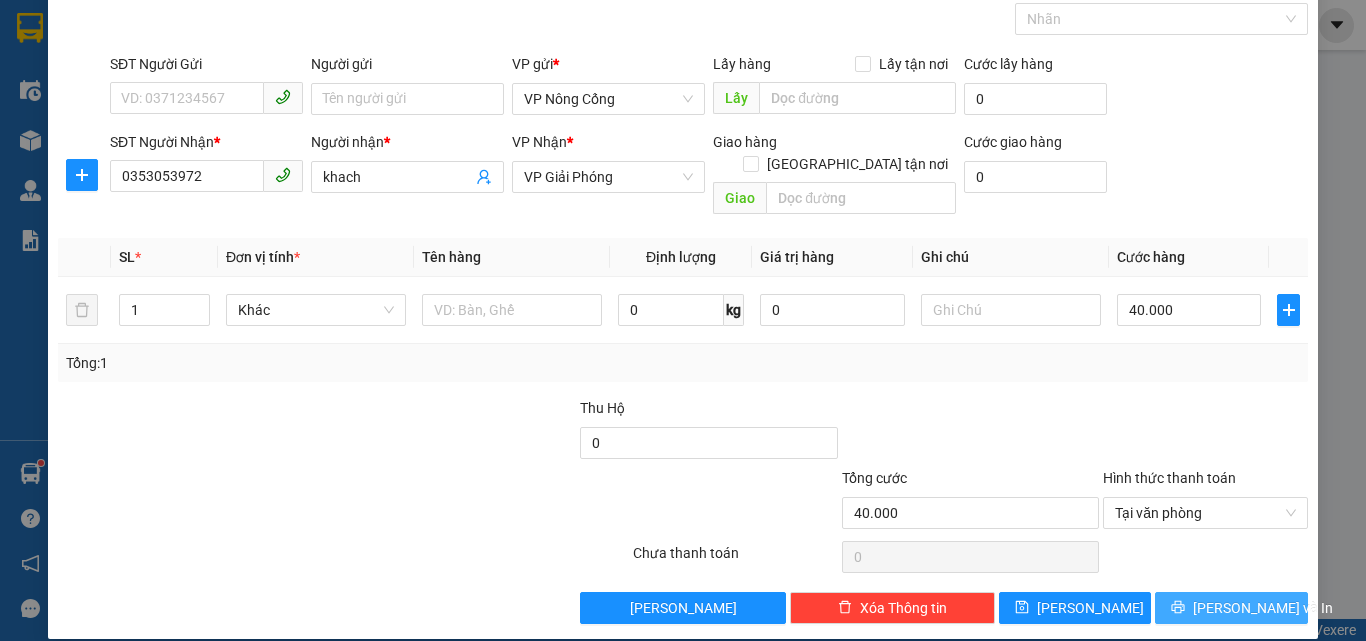 click on "[PERSON_NAME] và In" at bounding box center (1263, 608) 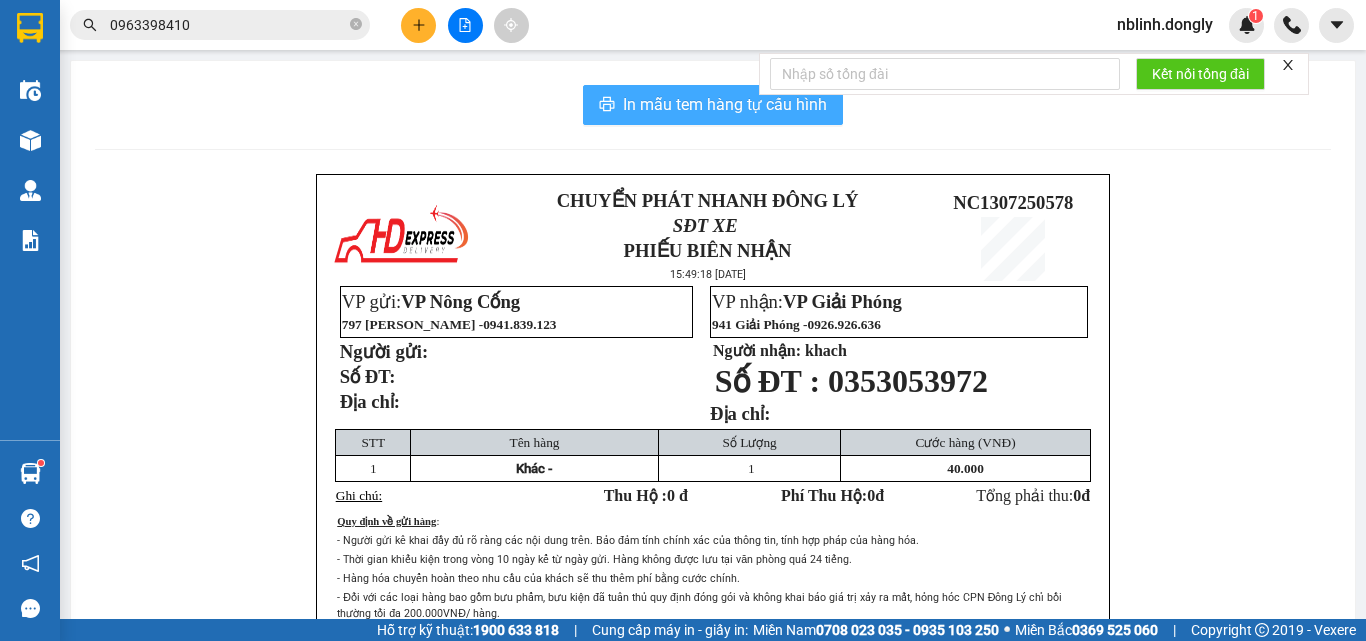 click on "In mẫu tem hàng tự cấu hình" at bounding box center (725, 104) 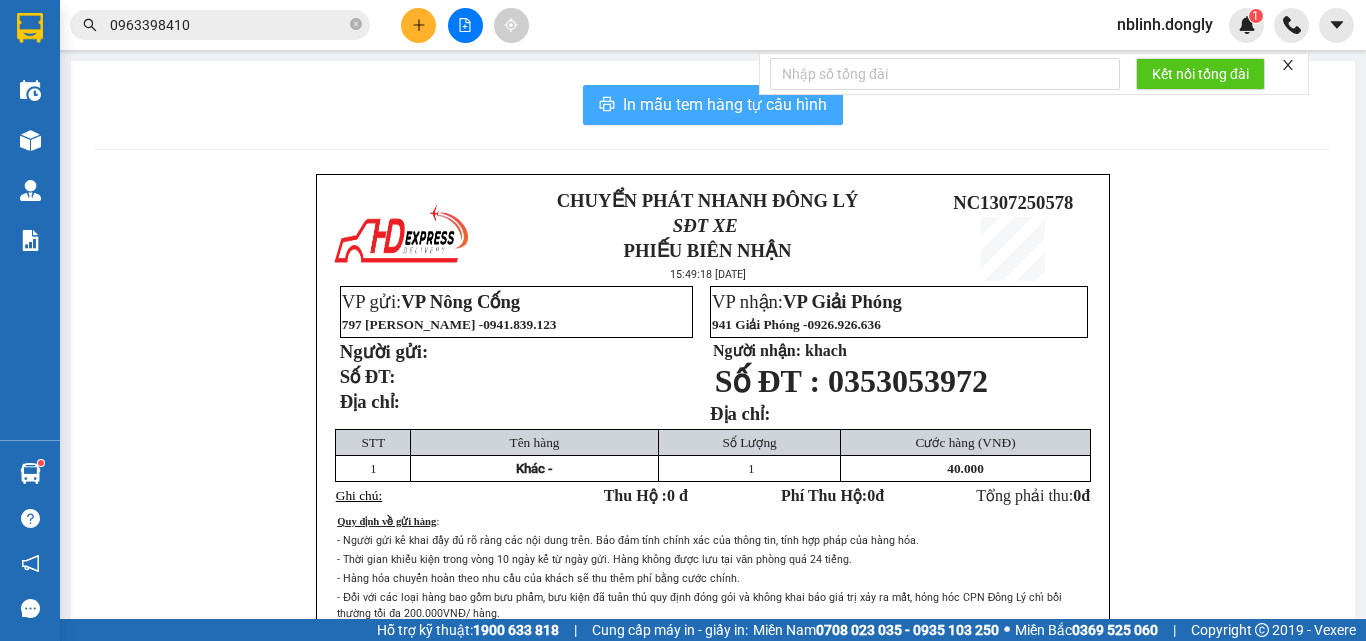 scroll, scrollTop: 0, scrollLeft: 0, axis: both 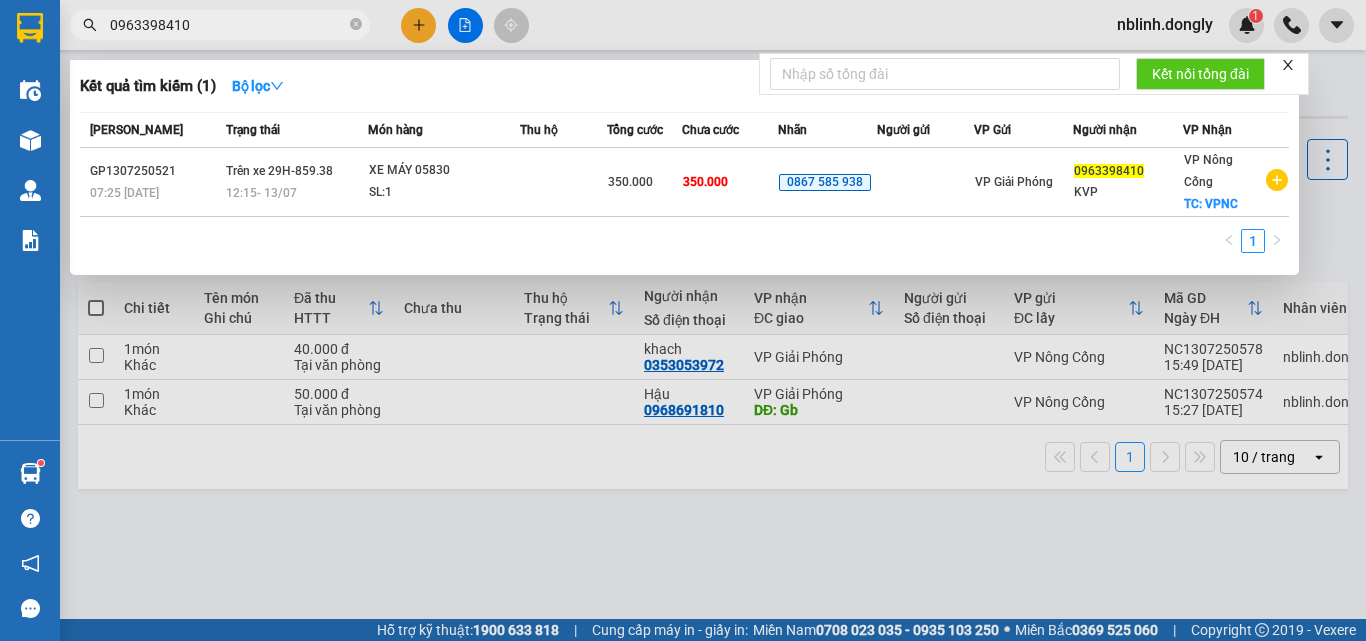 click on "0963398410" at bounding box center [228, 25] 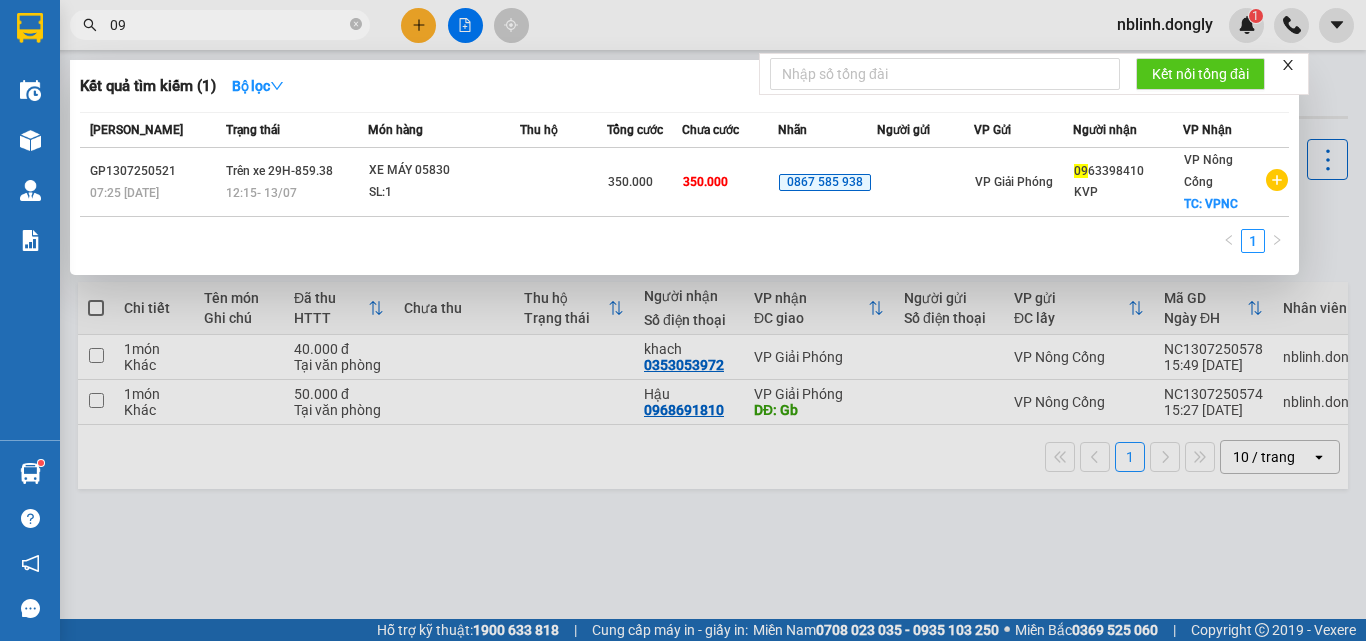 type on "0" 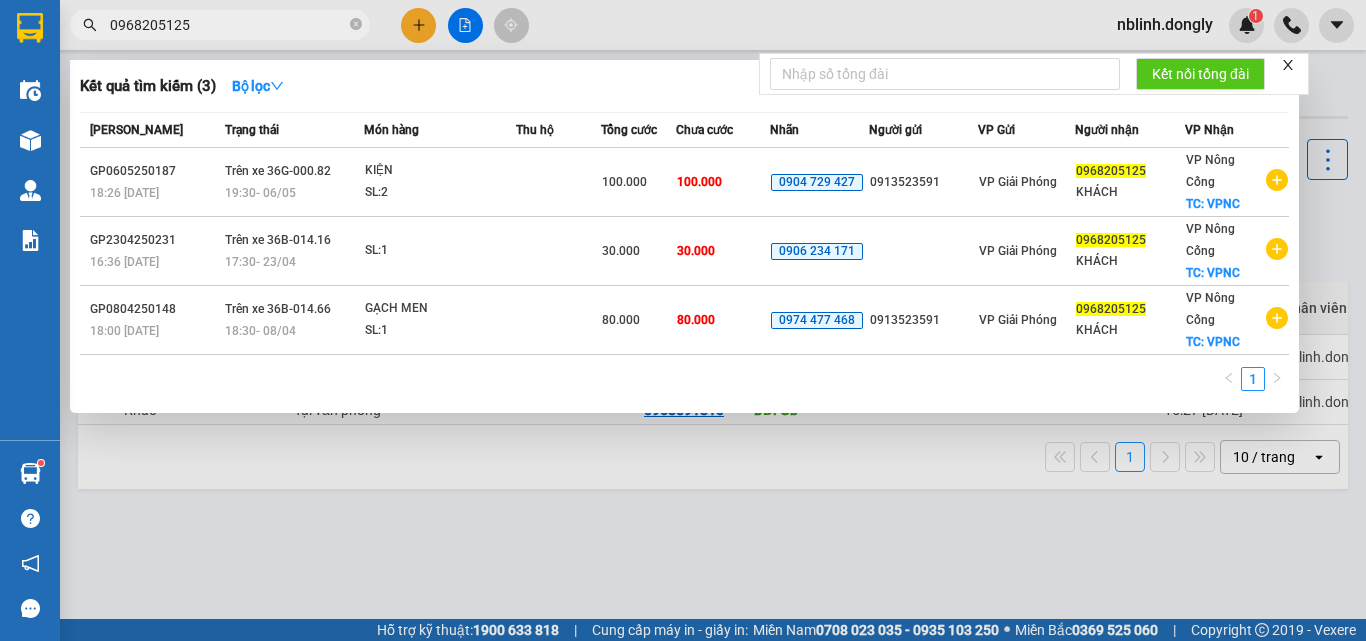 type on "0968205125" 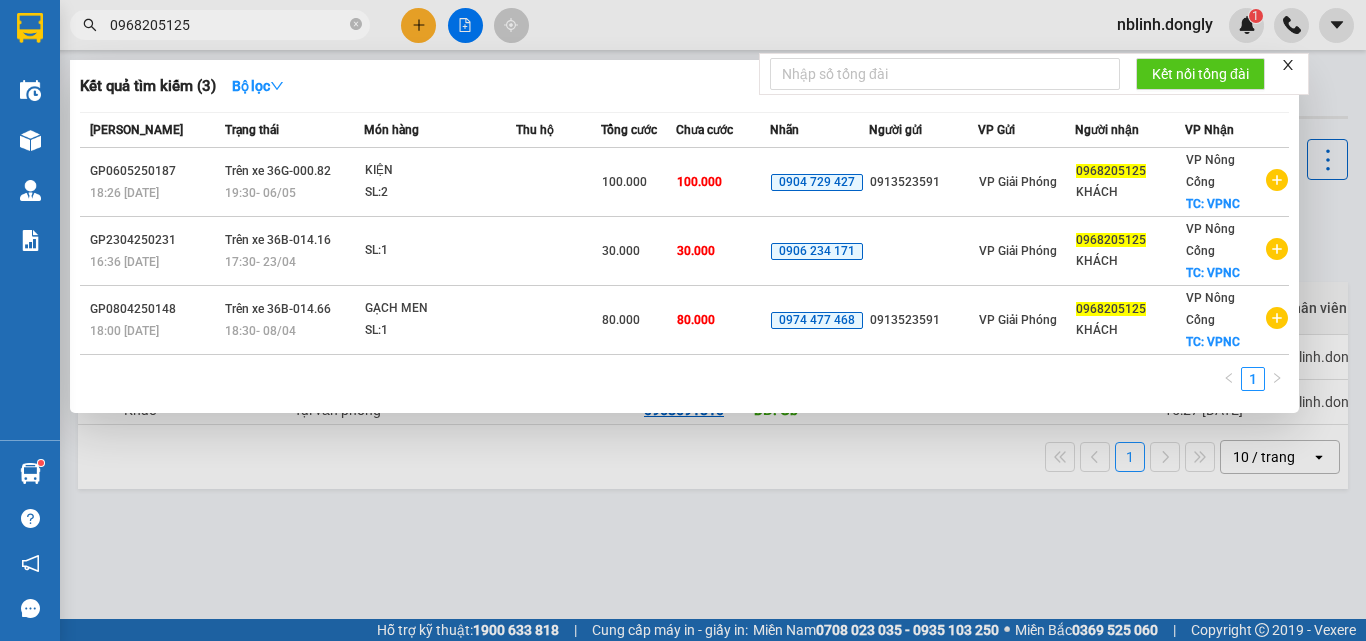 drag, startPoint x: 803, startPoint y: 149, endPoint x: 421, endPoint y: 57, distance: 392.9224 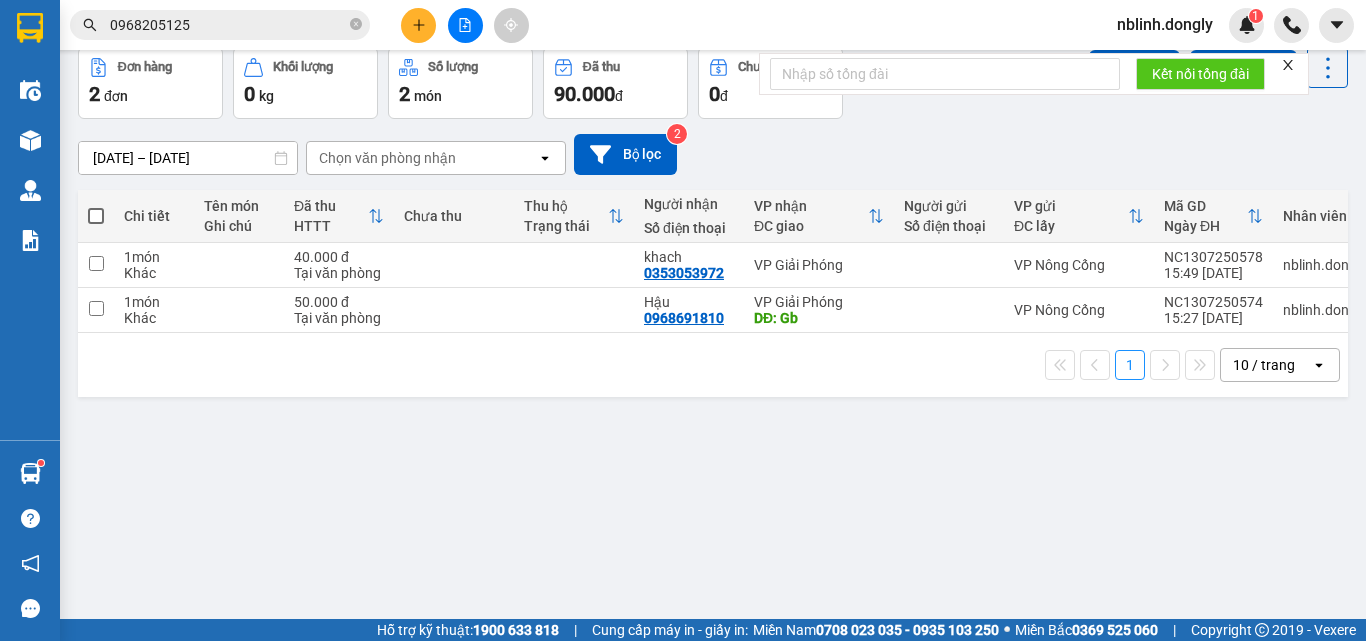 scroll, scrollTop: 0, scrollLeft: 0, axis: both 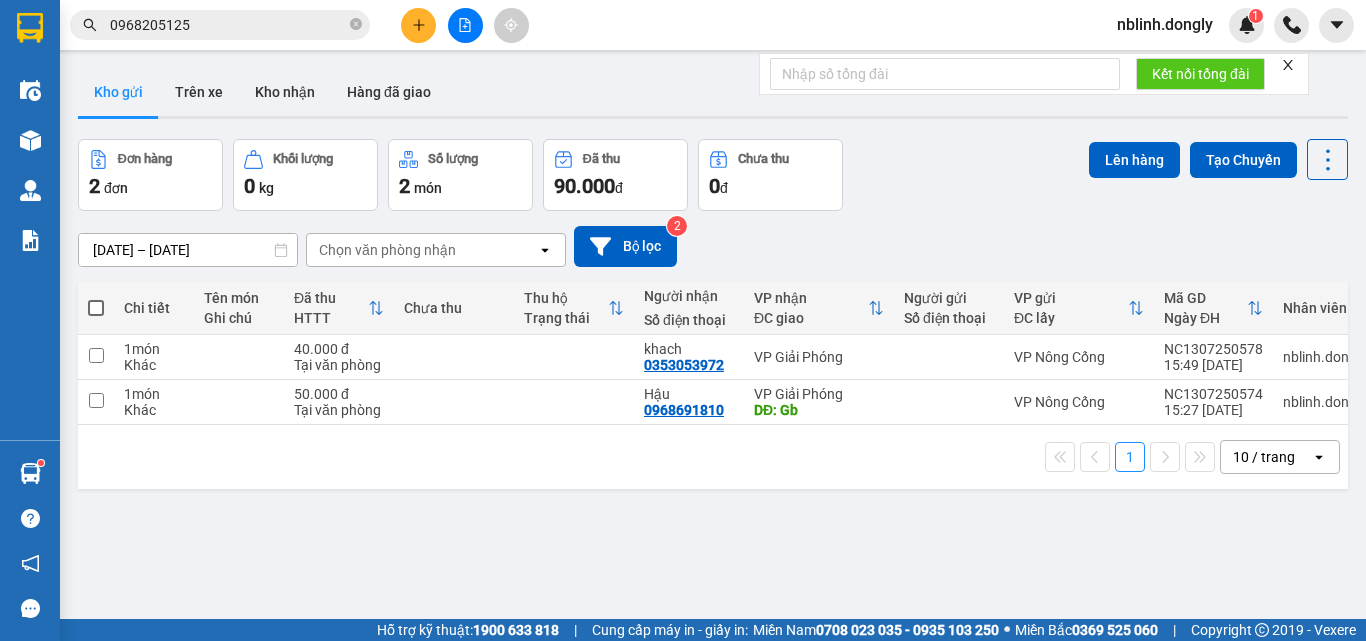 click on "ver  1.8.137 Kho gửi Trên xe Kho nhận Hàng đã giao Đơn hàng 2 đơn Khối lượng 0 kg Số lượng 2 món Đã thu 90.000  đ Chưa thu 0  đ Lên hàng Tạo Chuyến [DATE] – [DATE] Press the down arrow key to interact with the calendar and select a date. Press the escape button to close the calendar. Selected date range is from [DATE] to [DATE]. Chọn văn phòng nhận open Bộ lọc 2 Chi tiết Tên món Ghi chú Đã thu HTTT Chưa thu Thu hộ Trạng thái Người nhận Số điện thoại VP nhận ĐC giao Người gửi Số điện thoại VP gửi ĐC lấy Mã GD Ngày ĐH Nhân viên 1  món Khác 40.000 đ Tại văn phòng khach 0353053972 VP Giải Phóng VP [GEOGRAPHIC_DATA] 15:49 [DATE] nblinh.dongly 1  món Khác 50.000 đ Tại văn phòng Hậu 0968691810 VP Giải Phóng DĐ: Gb VP Nông Cống NC1307250574 15:27 [DATE] nblinh.dongly 1 10 / trang open Đang tải dữ liệu" at bounding box center [713, 380] 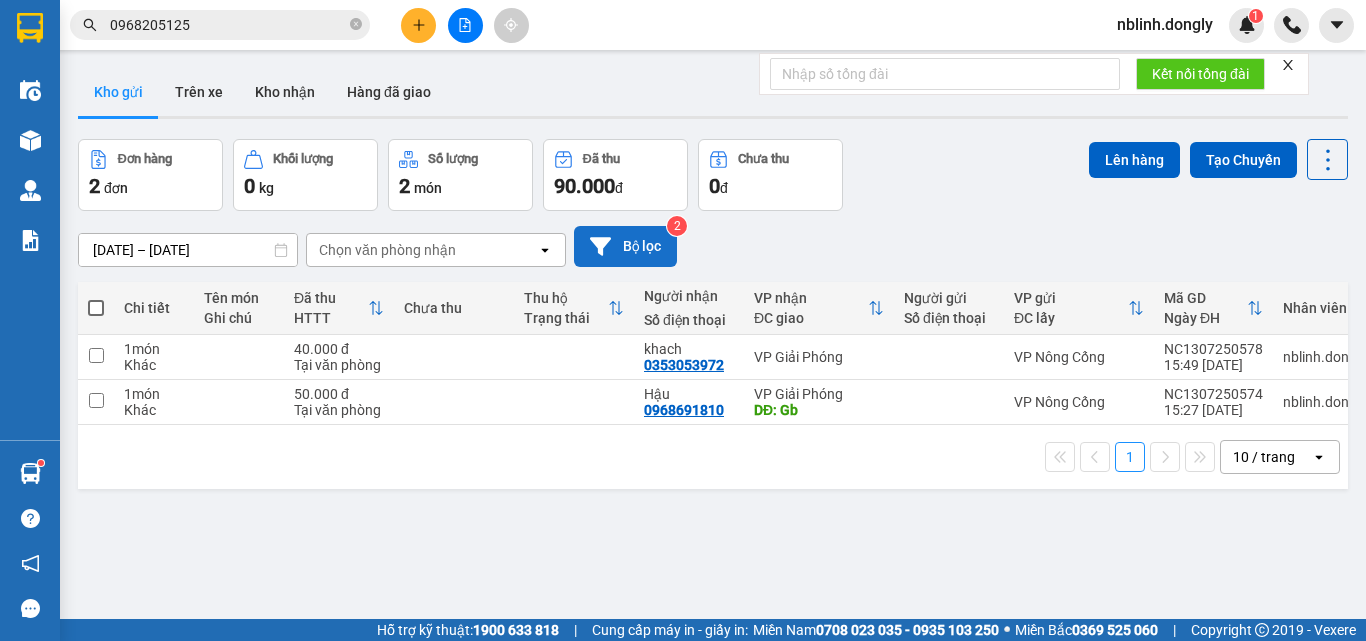 drag, startPoint x: 305, startPoint y: 274, endPoint x: 658, endPoint y: 250, distance: 353.8149 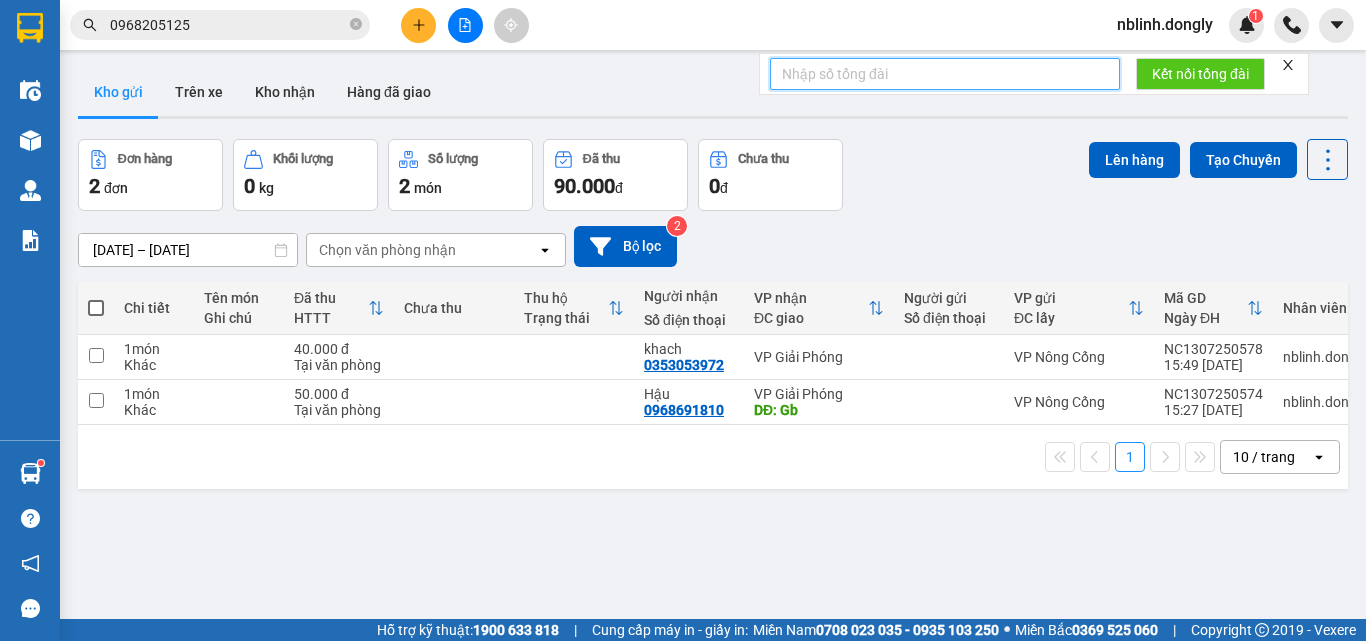 drag, startPoint x: 1073, startPoint y: 83, endPoint x: 1082, endPoint y: 78, distance: 10.29563 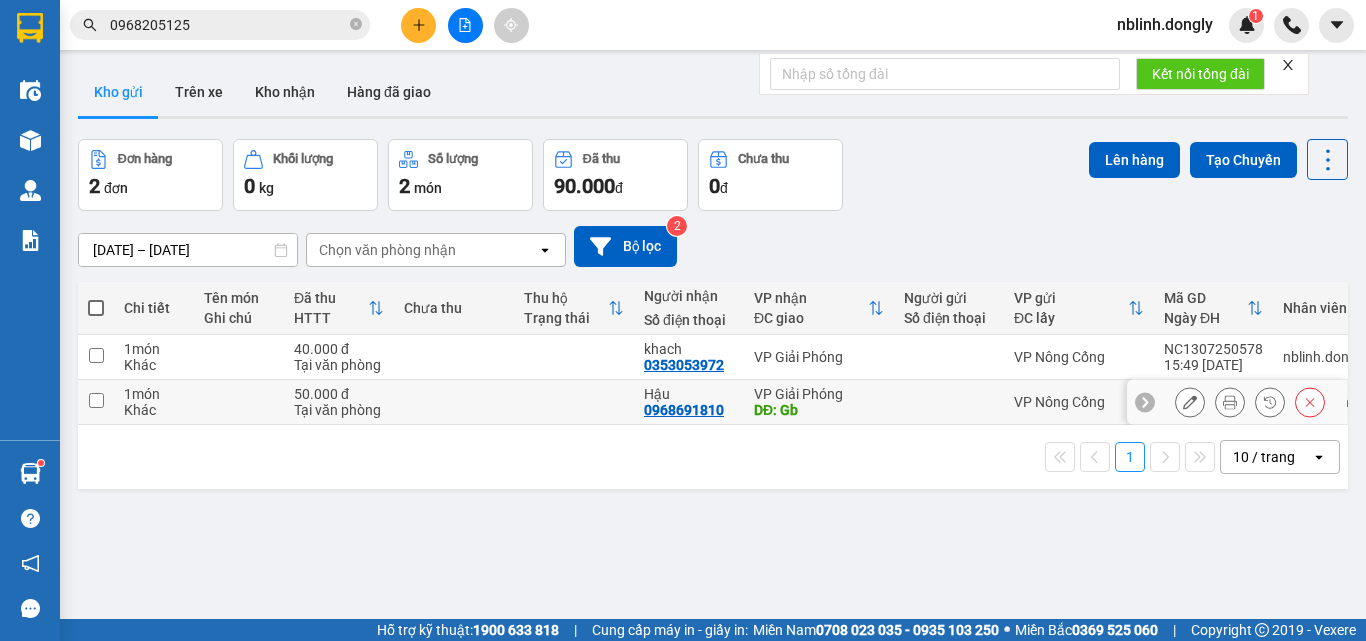 click at bounding box center (96, 400) 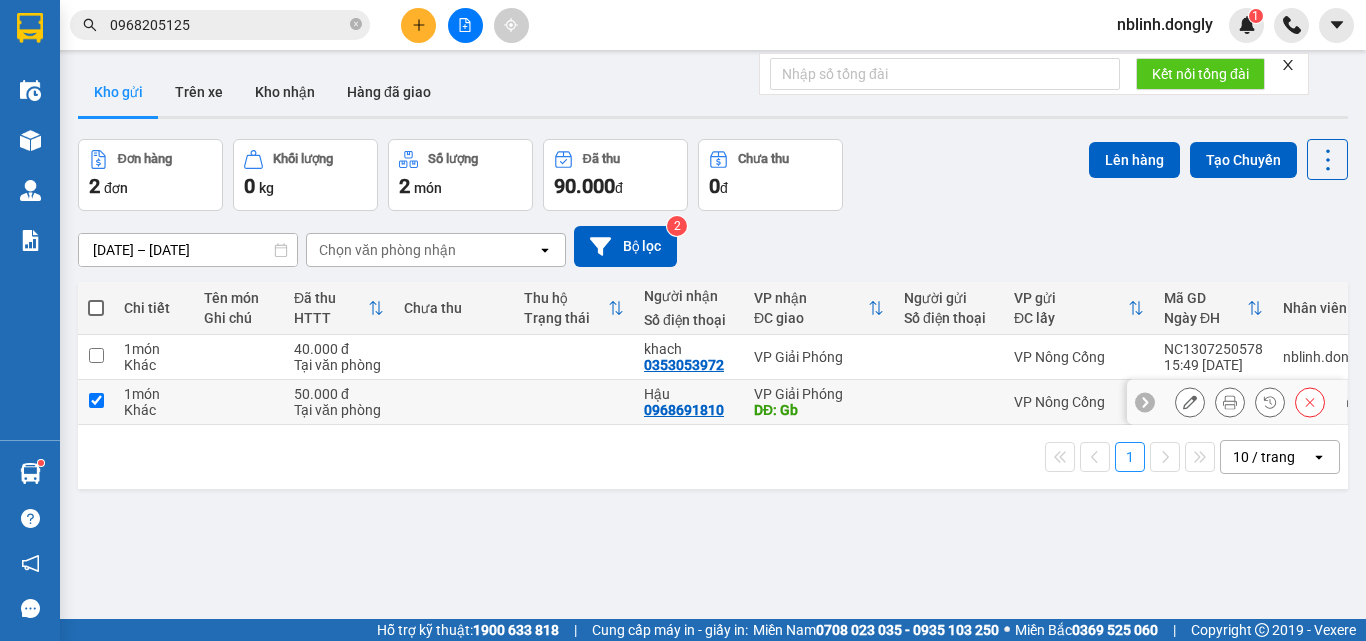 checkbox on "true" 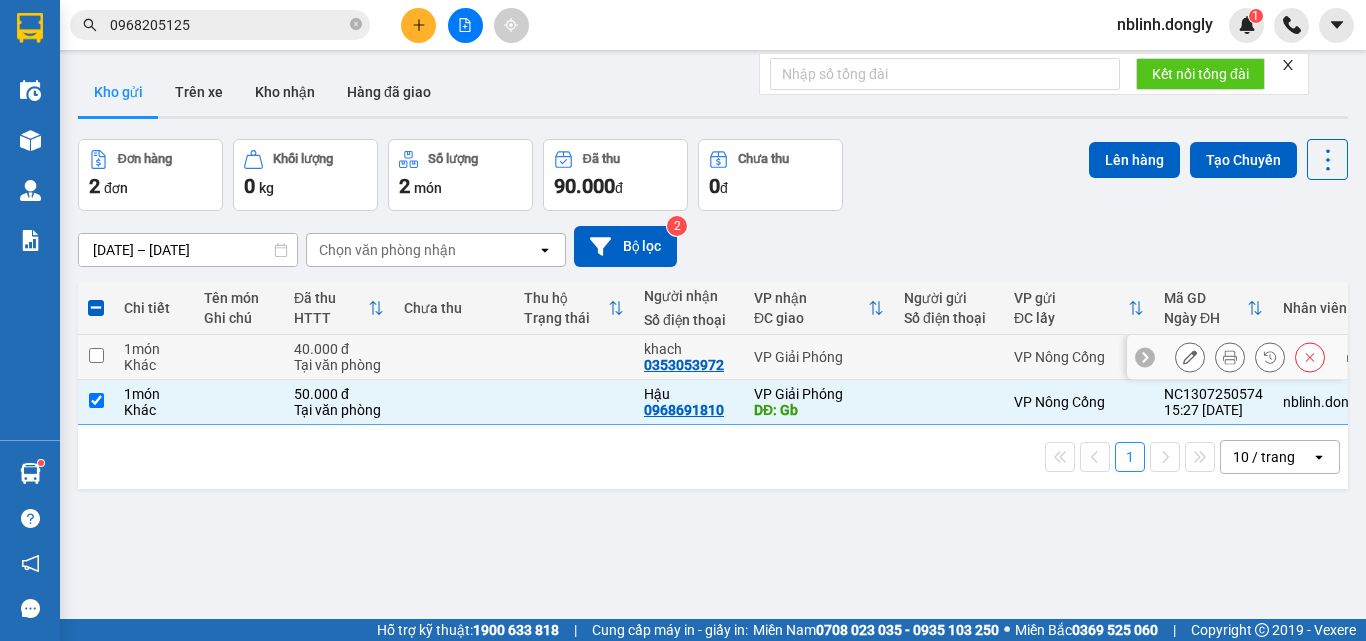 drag, startPoint x: 91, startPoint y: 353, endPoint x: 134, endPoint y: 342, distance: 44.38468 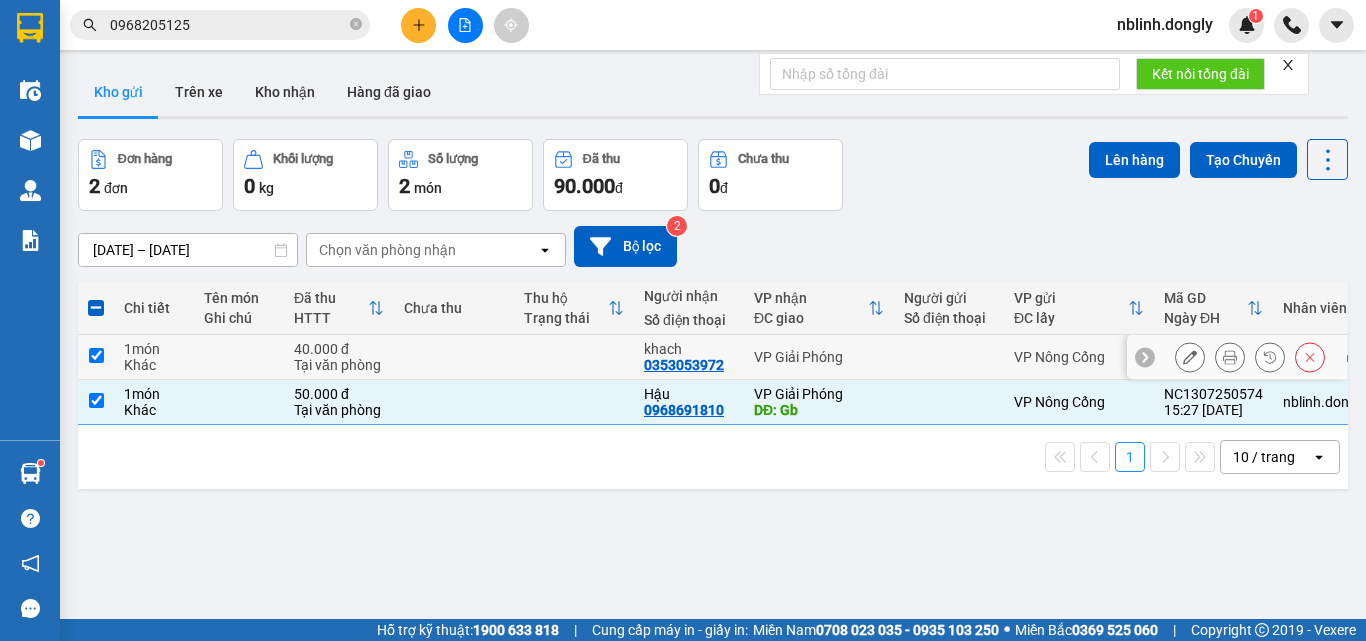 checkbox on "true" 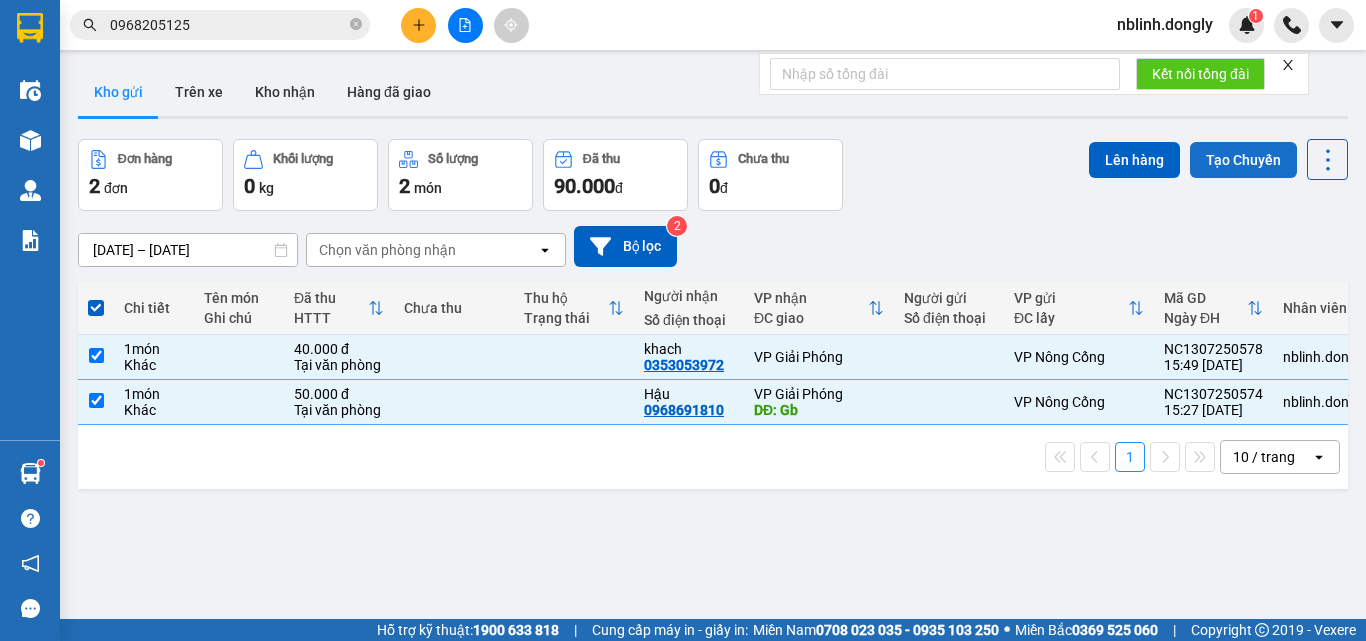 click on "Tạo Chuyến" at bounding box center [1243, 160] 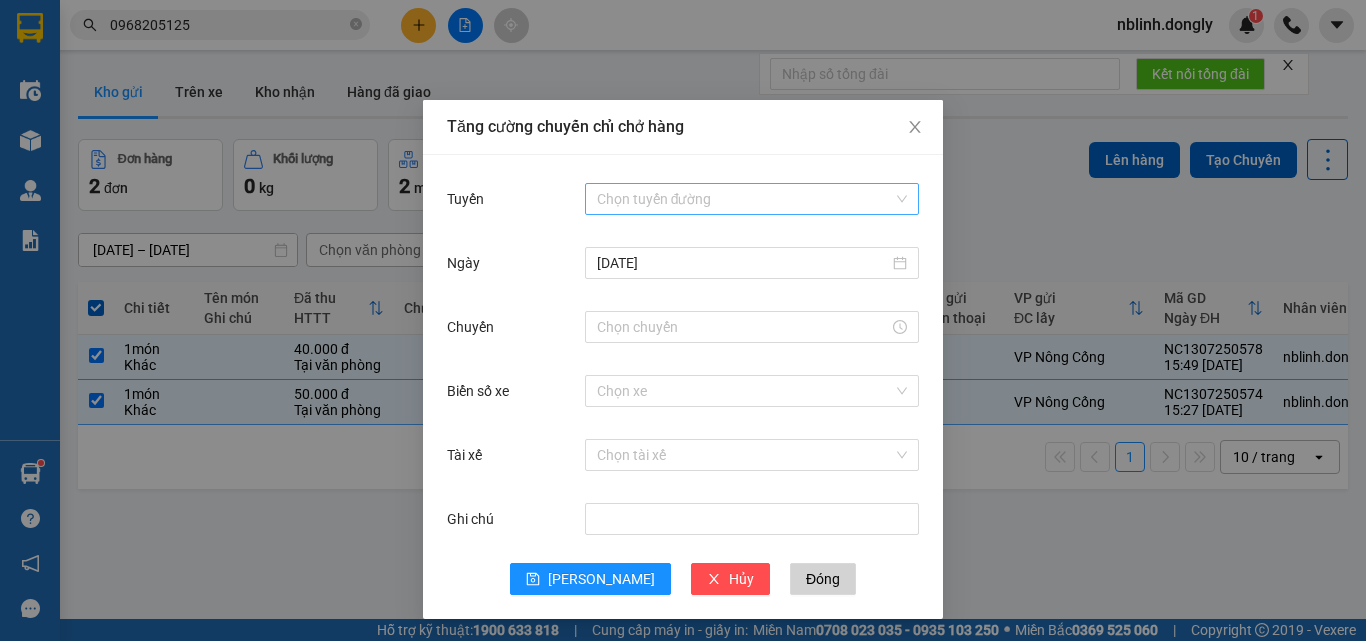 click on "Tuyến" at bounding box center [745, 199] 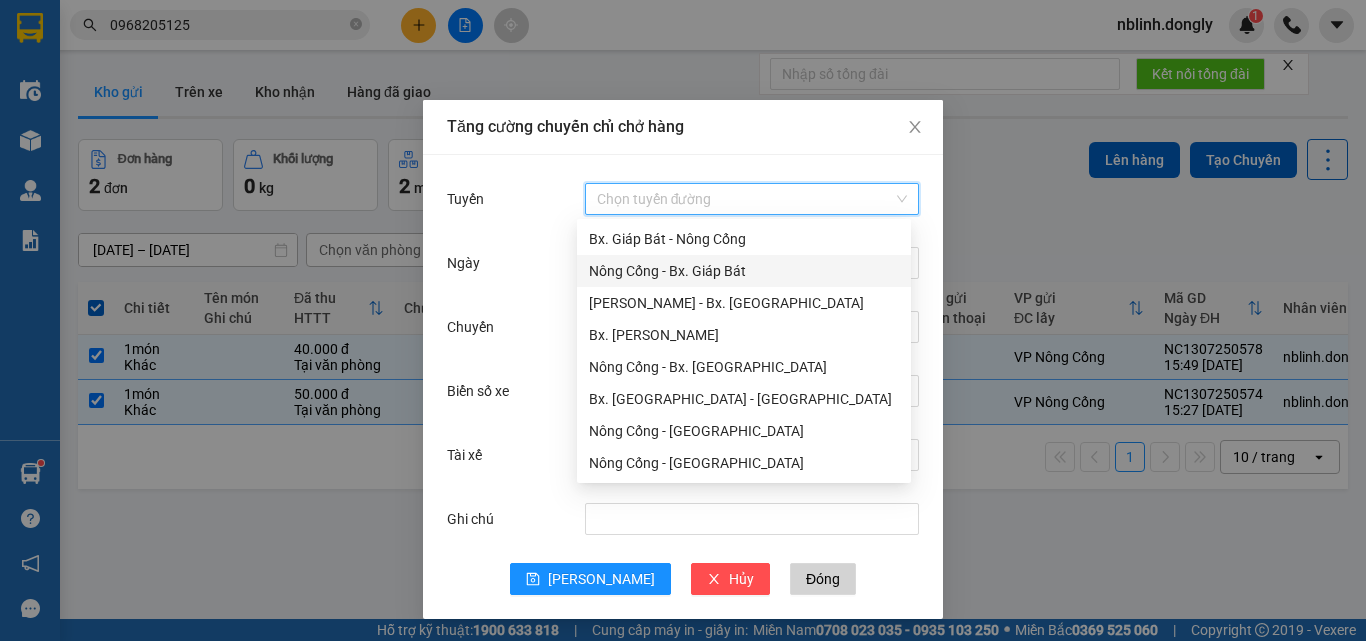 drag, startPoint x: 665, startPoint y: 267, endPoint x: 675, endPoint y: 352, distance: 85.58621 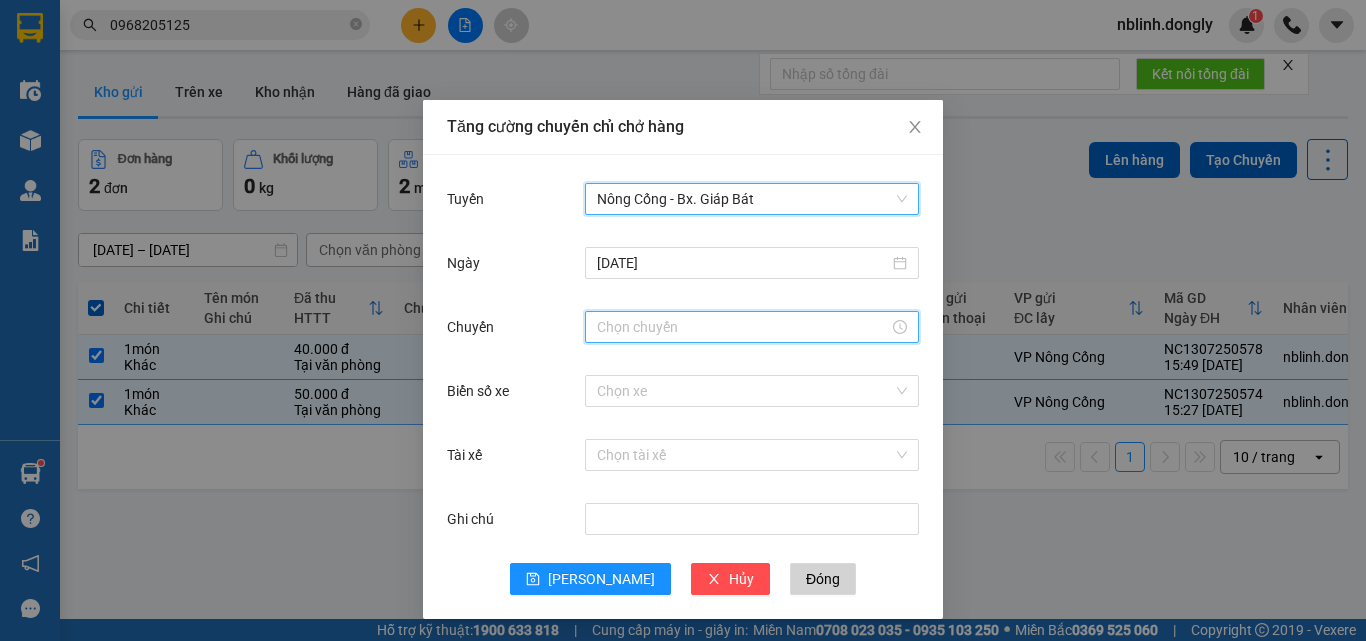 click on "Chuyến" at bounding box center [743, 327] 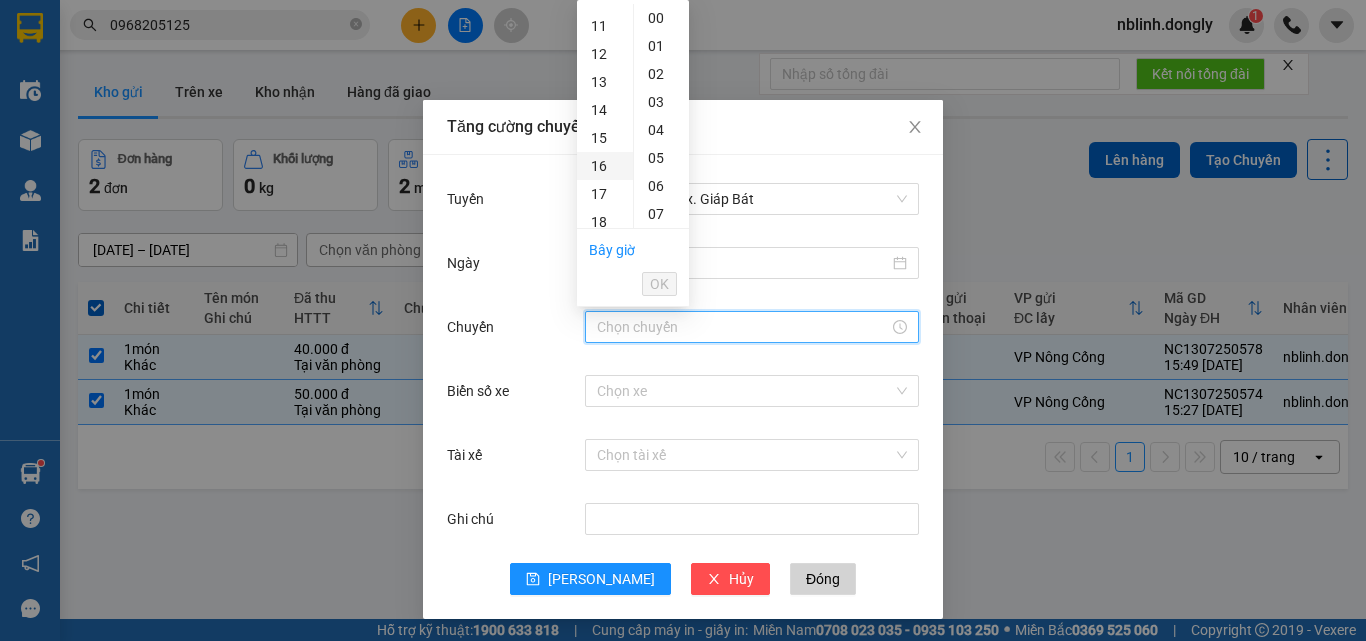click on "16" at bounding box center [605, 166] 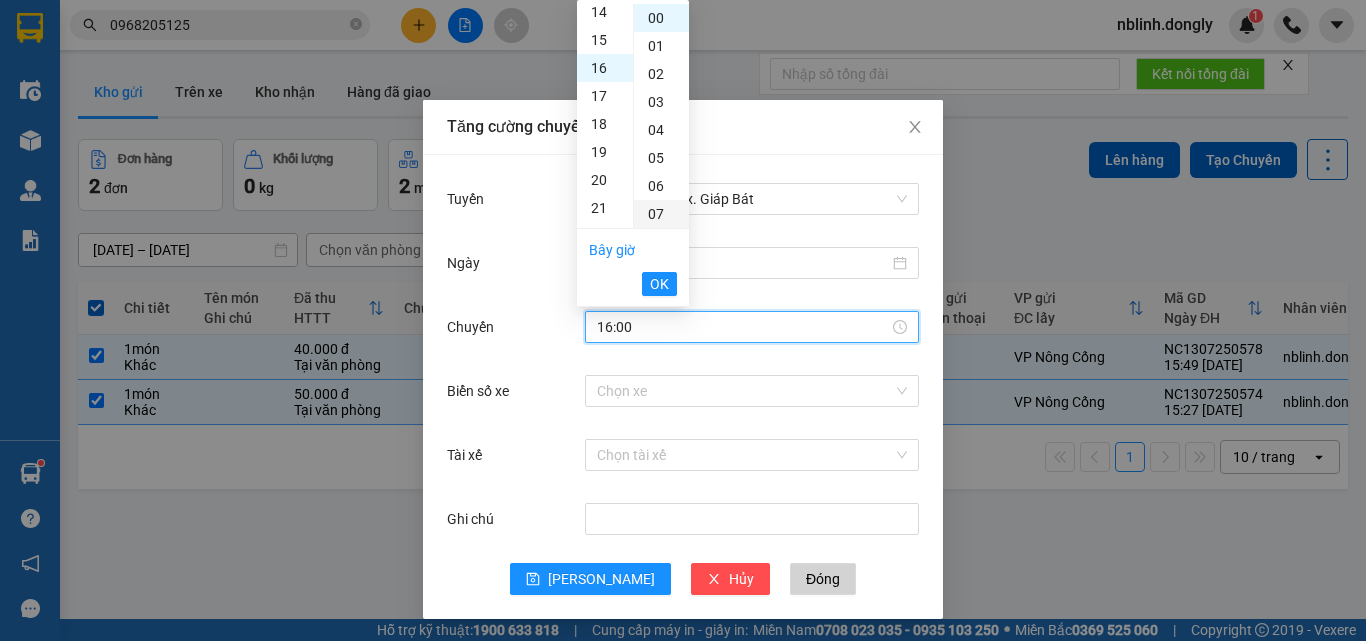 scroll, scrollTop: 448, scrollLeft: 0, axis: vertical 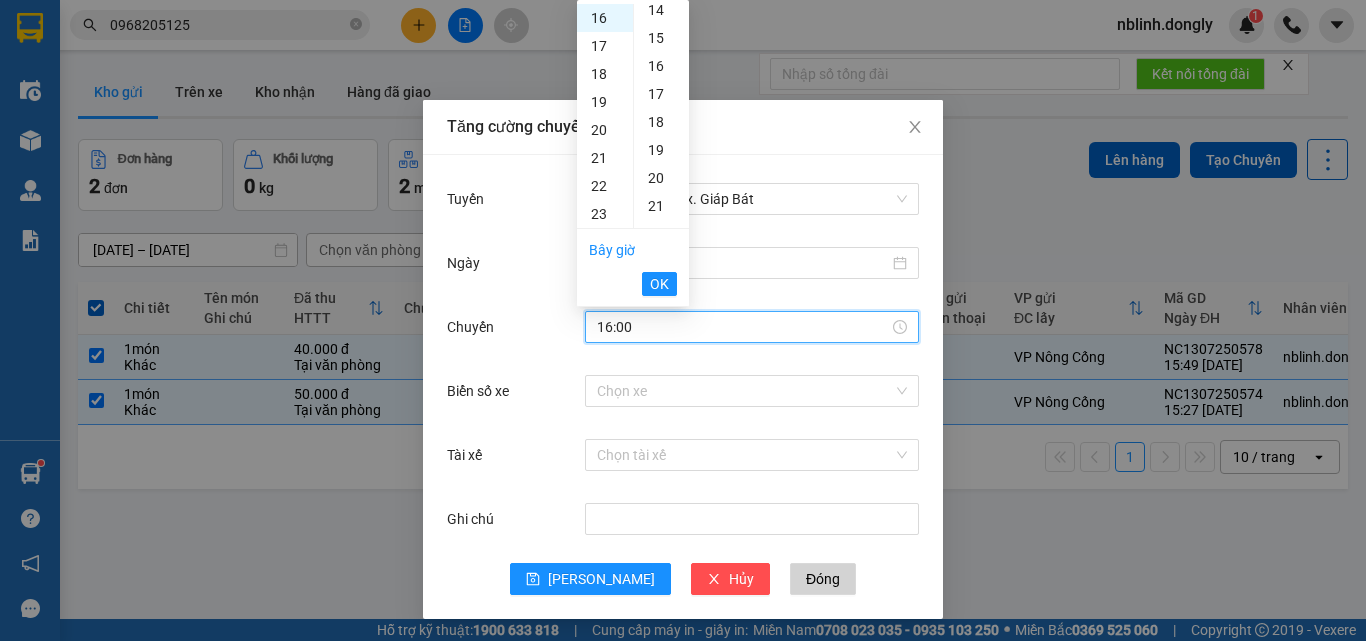 click on "20" at bounding box center [661, 178] 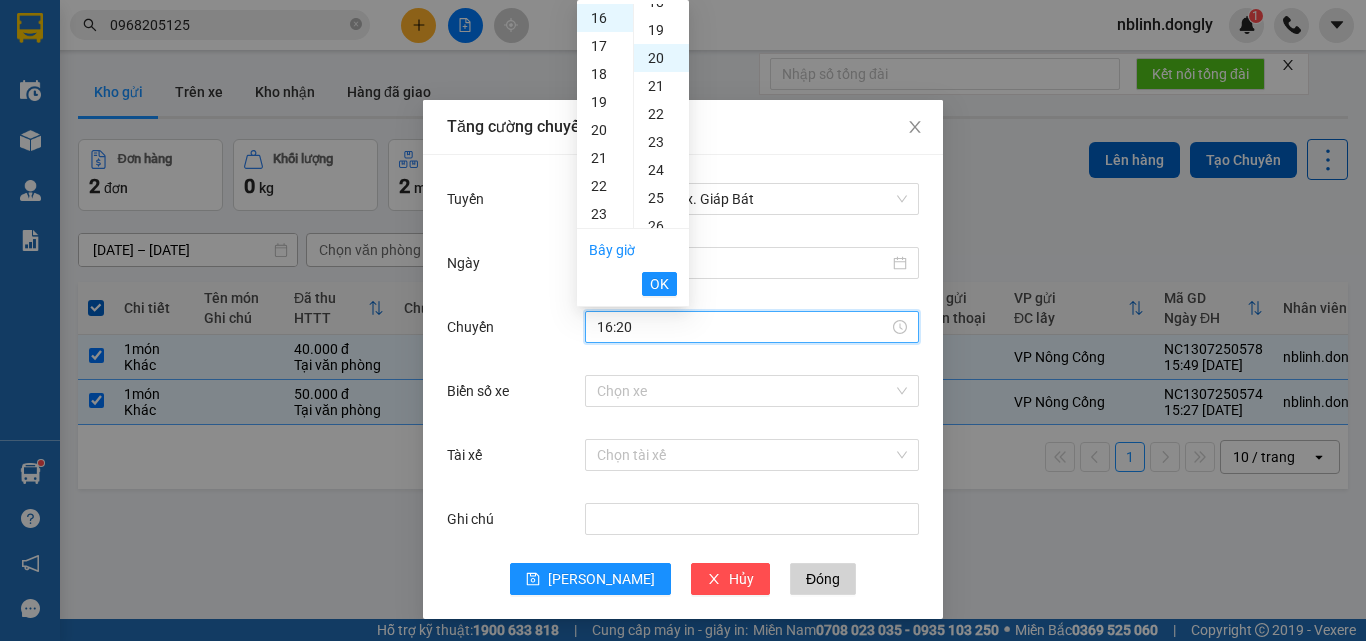 scroll, scrollTop: 560, scrollLeft: 0, axis: vertical 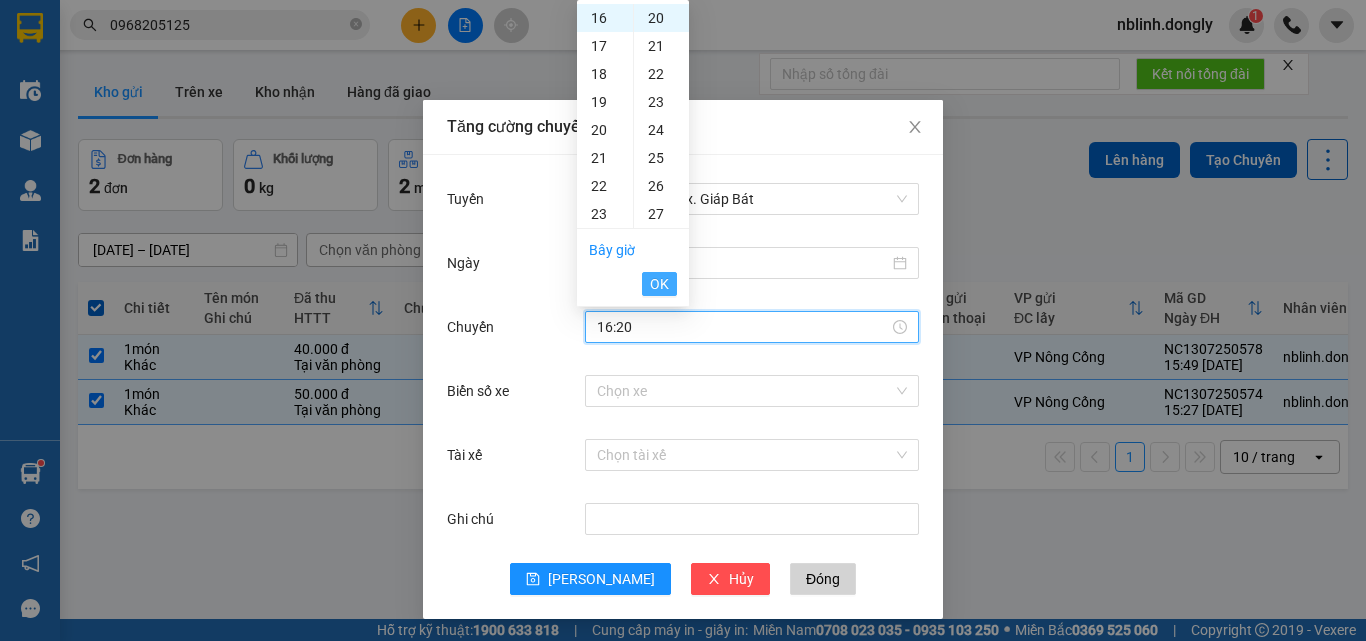 click on "OK" at bounding box center [659, 284] 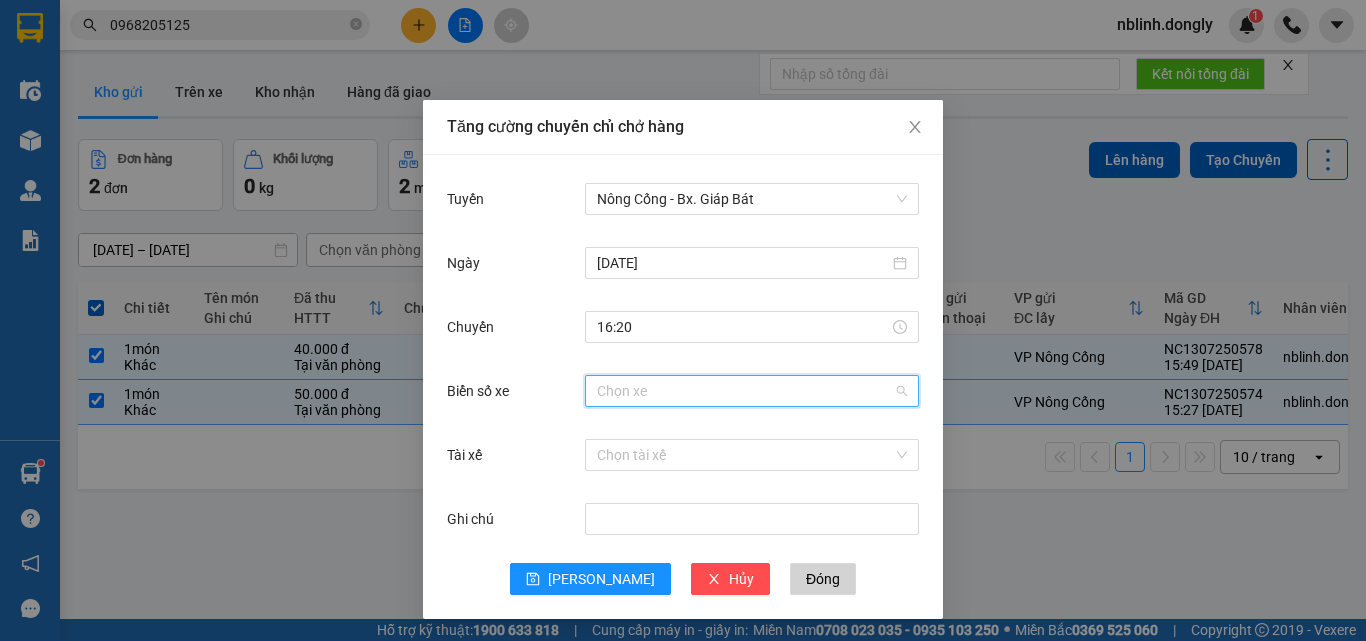 click on "Biển số xe" at bounding box center [745, 391] 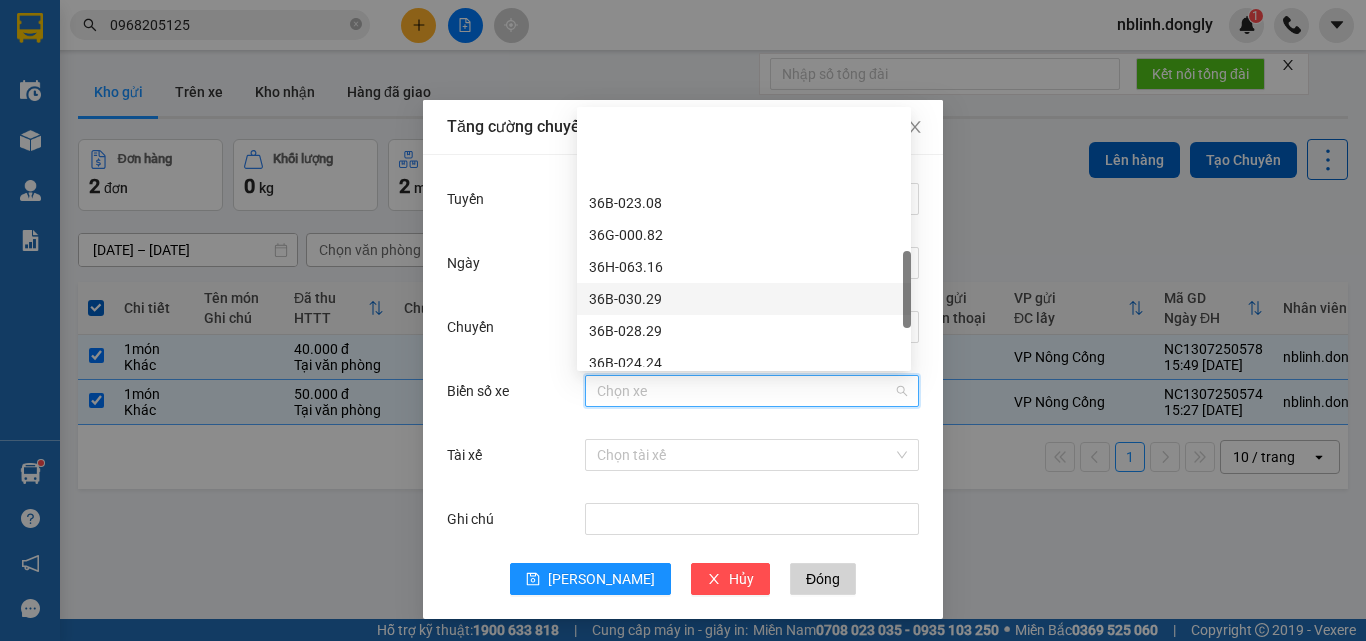 scroll, scrollTop: 600, scrollLeft: 0, axis: vertical 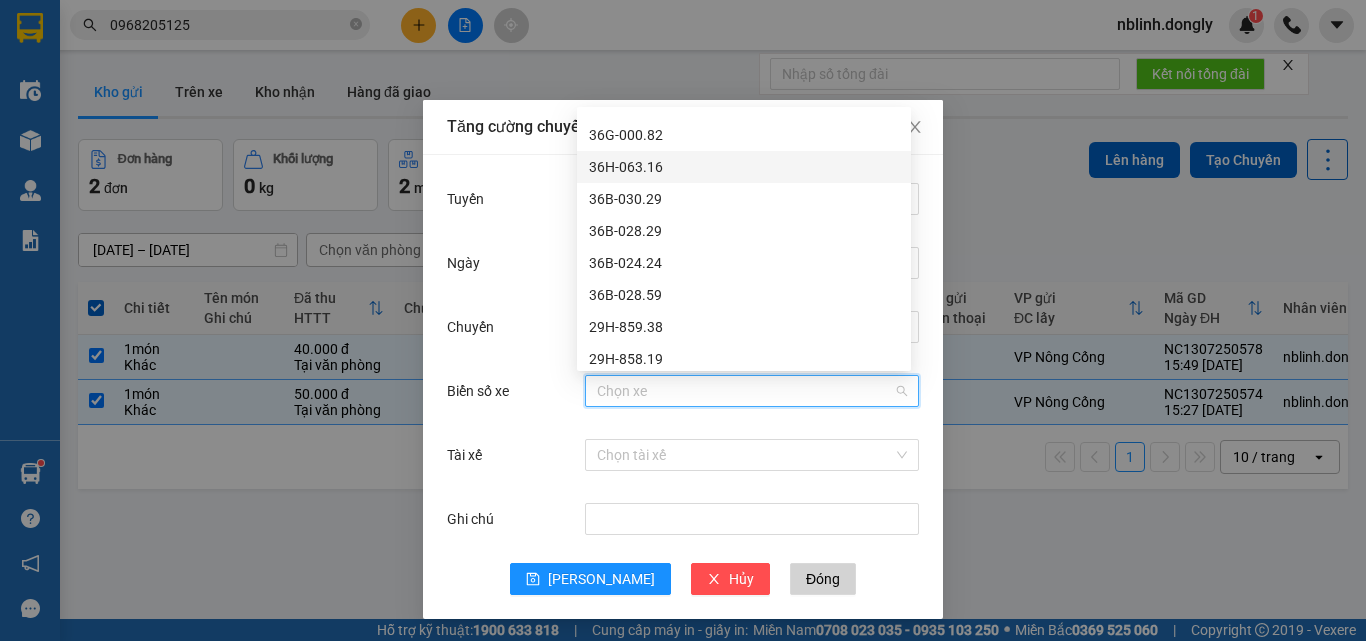 click on "36H-063.16" at bounding box center (744, 167) 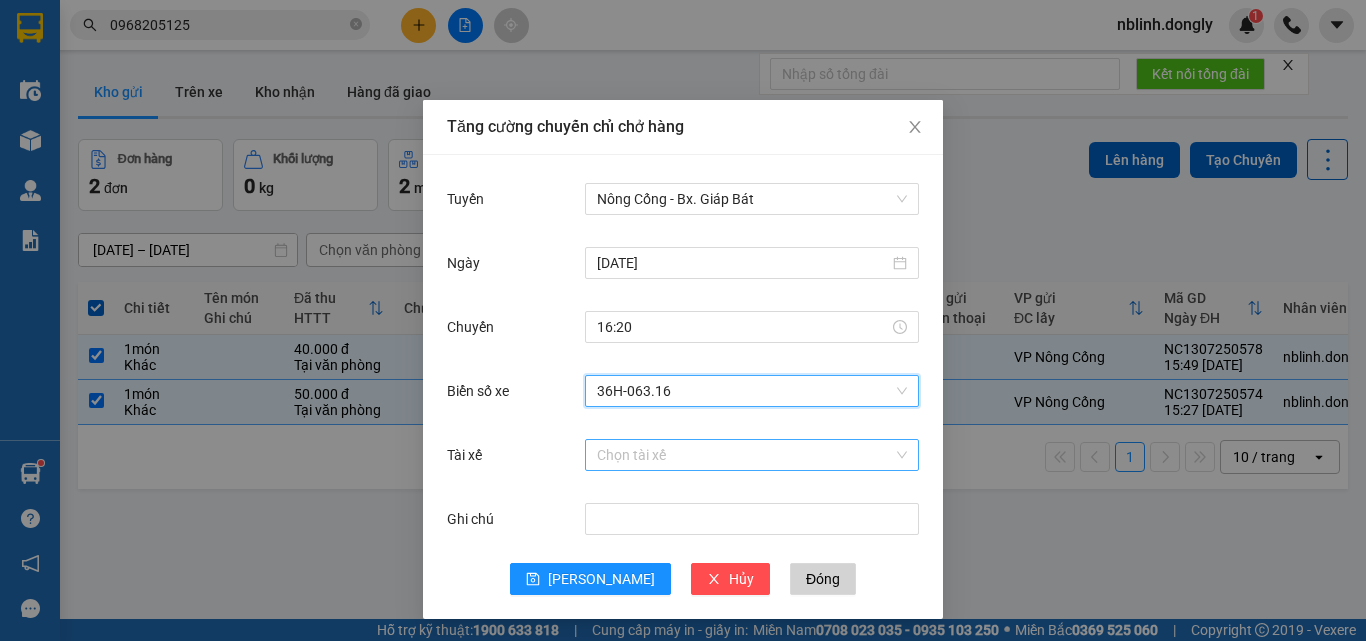 click on "Tài xế" at bounding box center [745, 455] 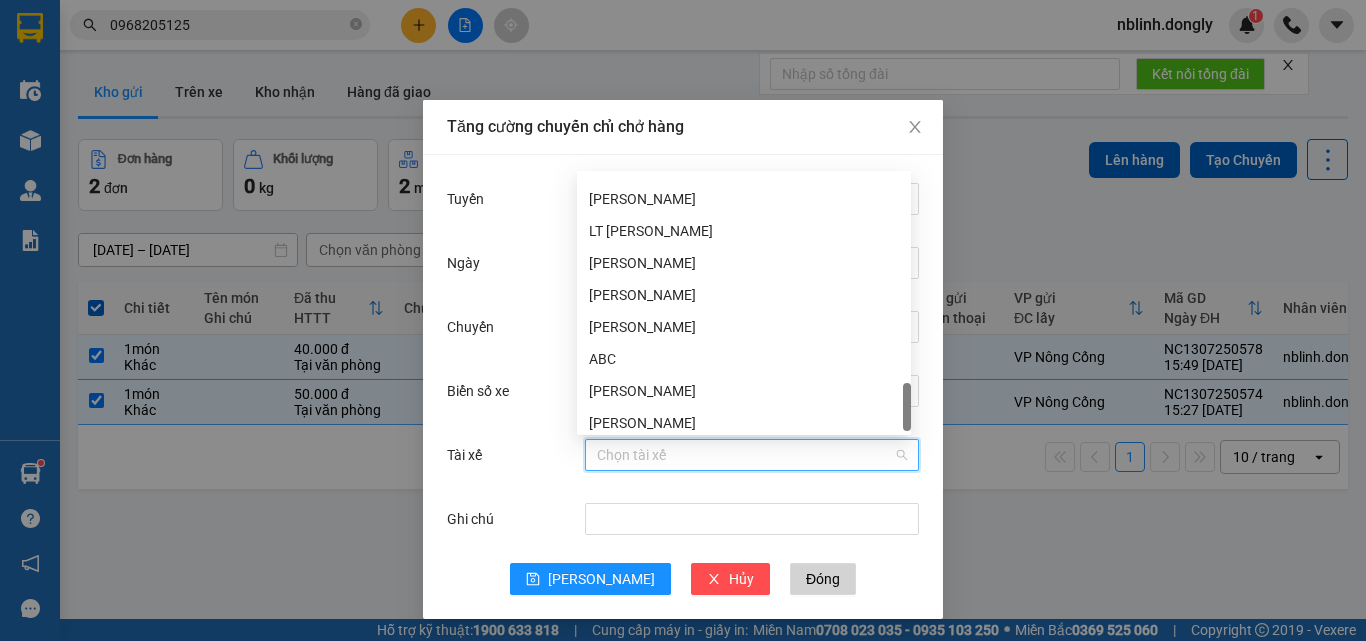 scroll, scrollTop: 1440, scrollLeft: 0, axis: vertical 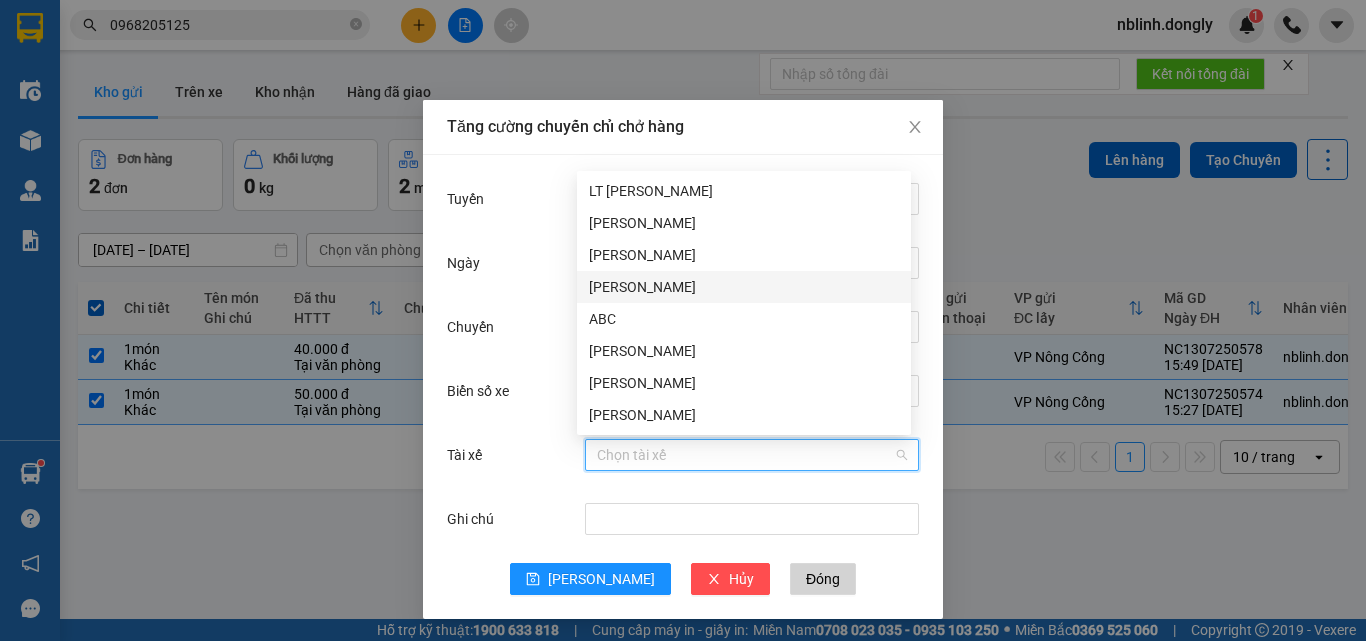 click on "[PERSON_NAME]" at bounding box center (744, 287) 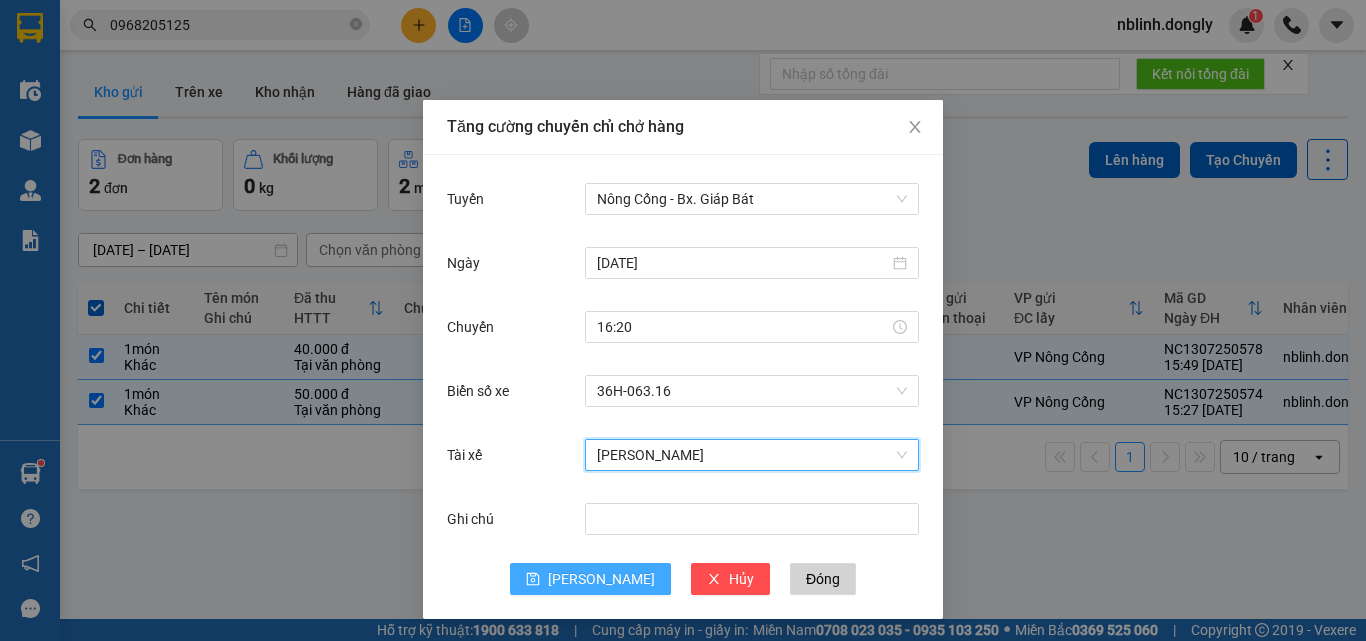 click on "[PERSON_NAME]" at bounding box center (601, 579) 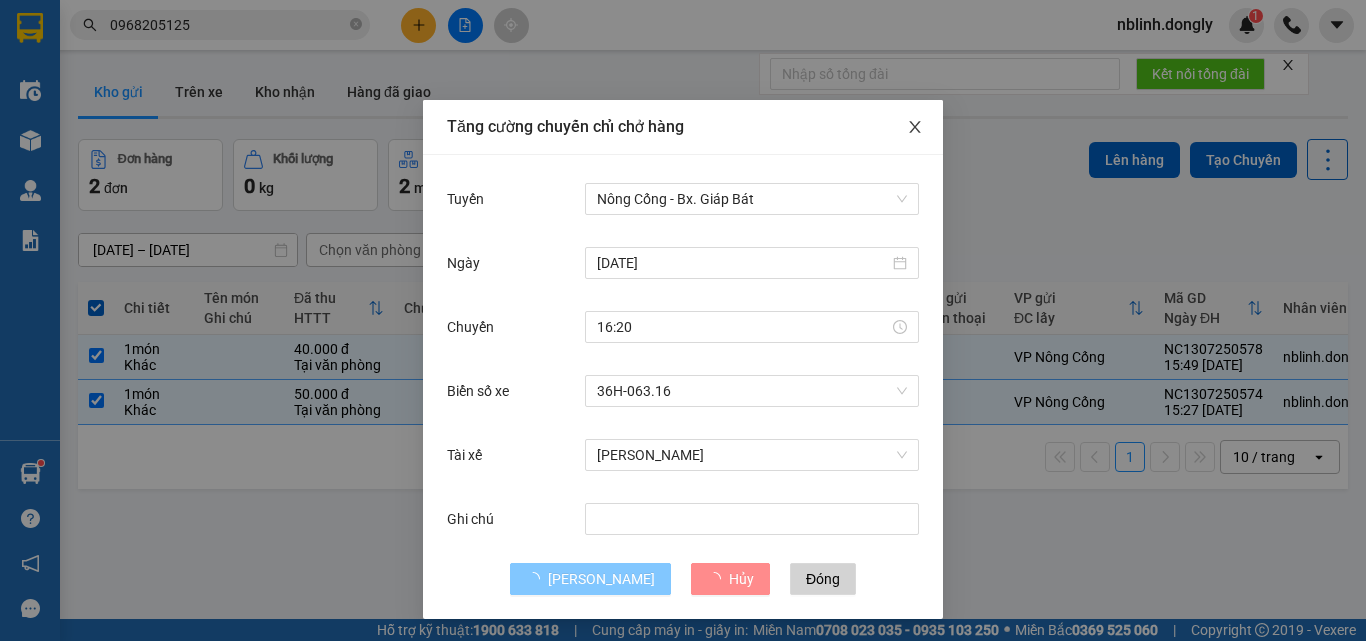 type 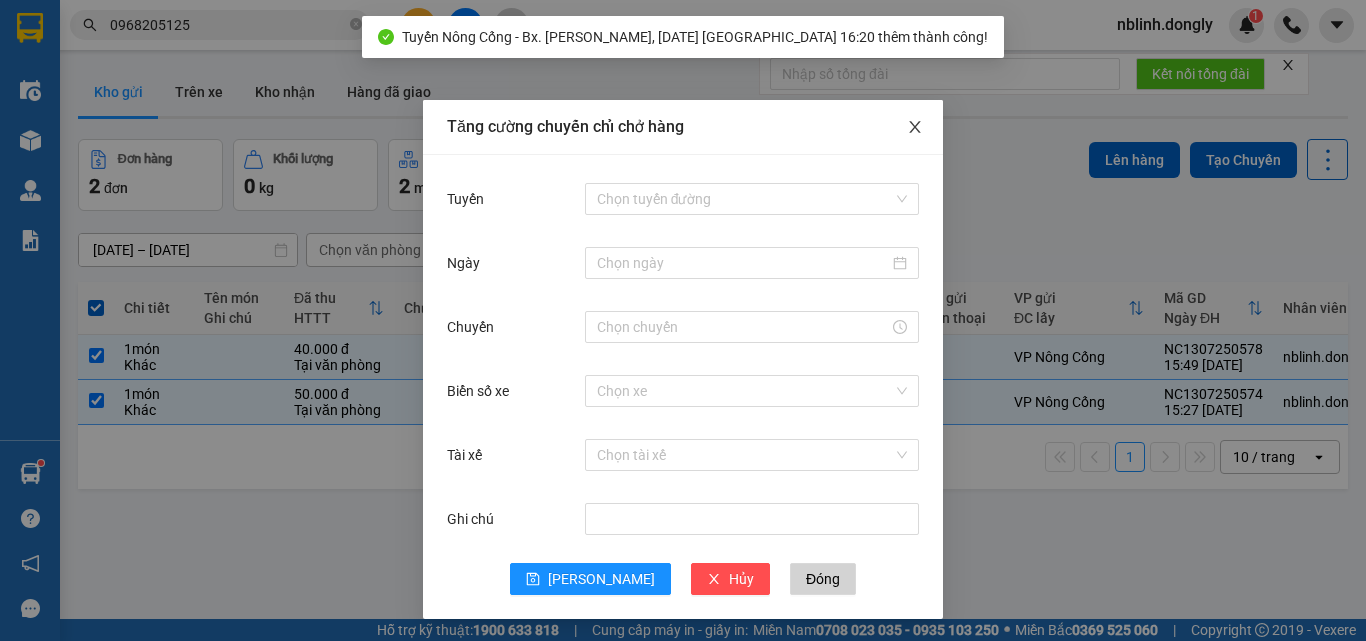 click 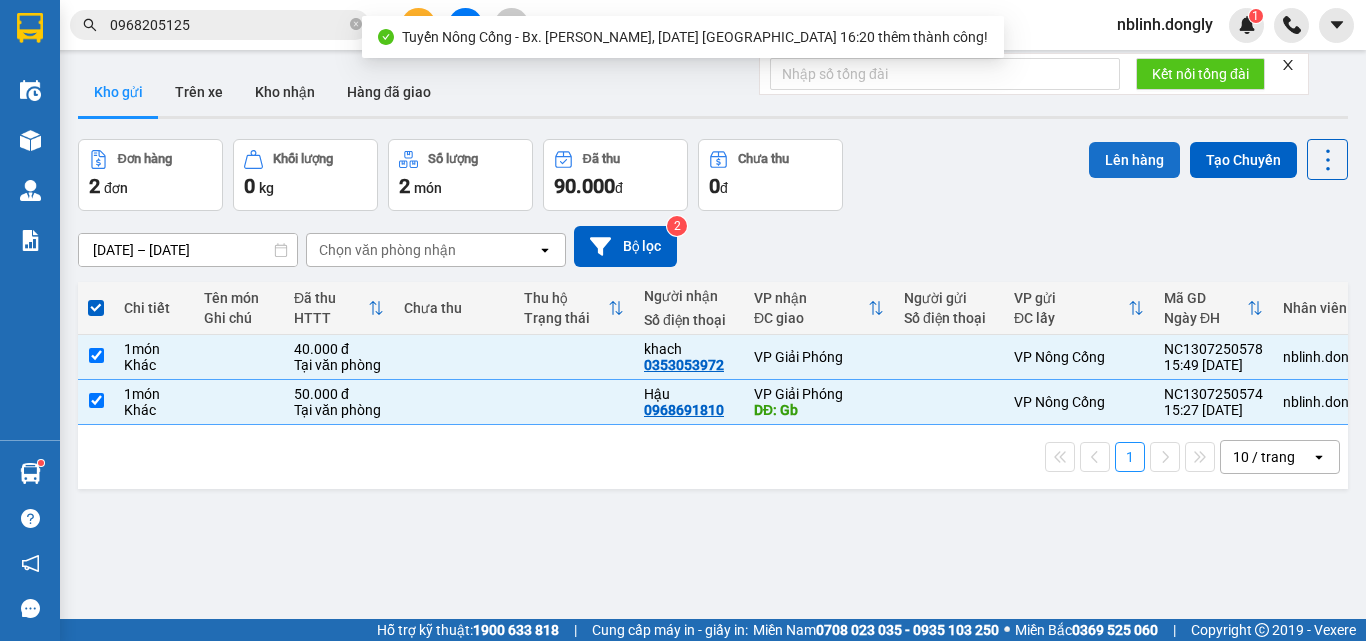 click on "Lên hàng" at bounding box center [1134, 160] 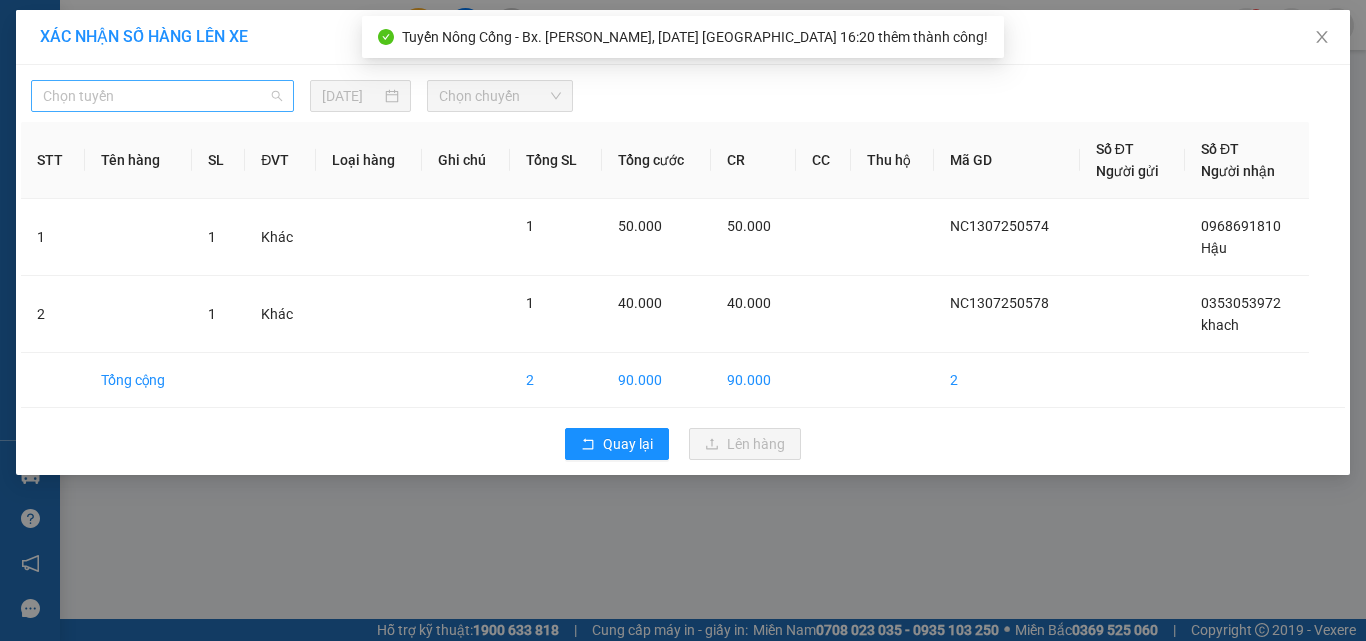 click on "Chọn tuyến" at bounding box center [162, 96] 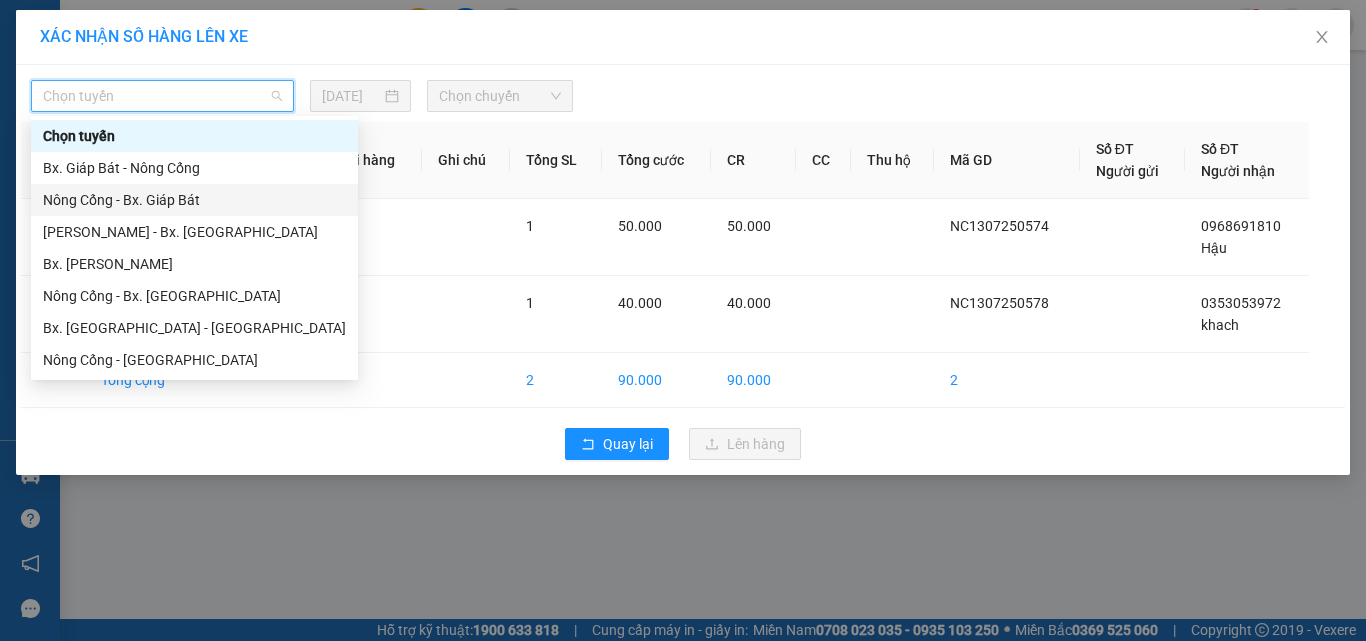 click on "Nông Cống - Bx. Giáp Bát" at bounding box center [194, 200] 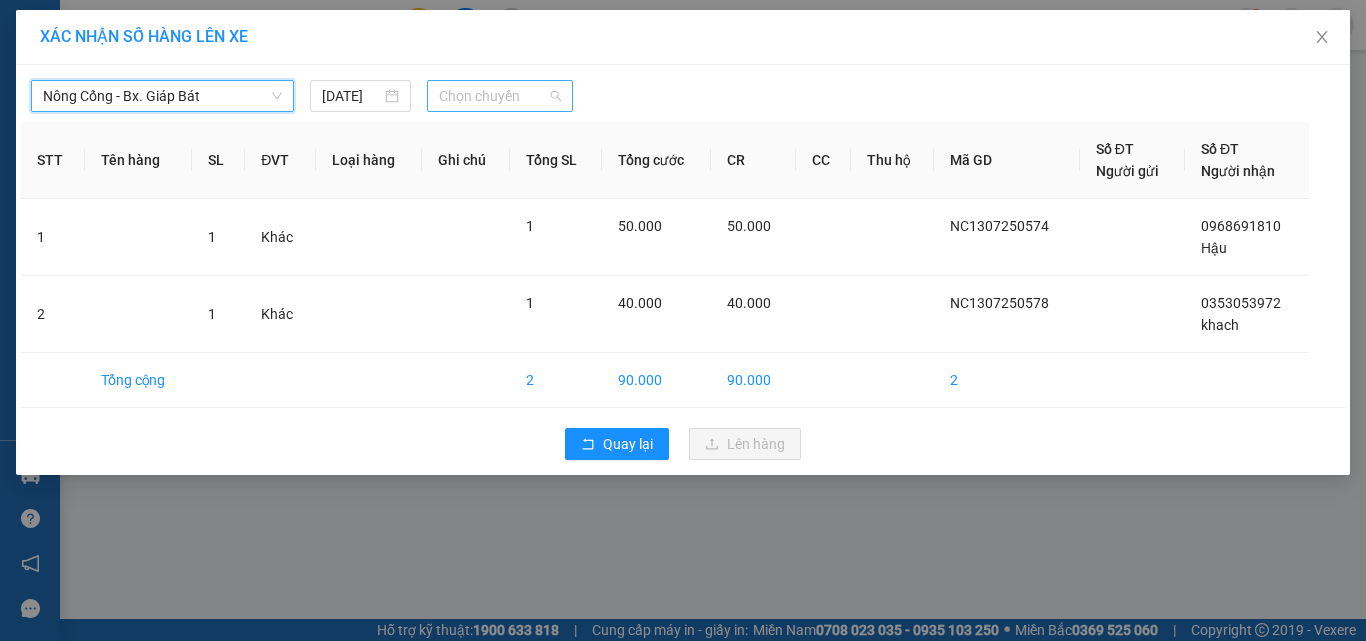 click on "Chọn chuyến" at bounding box center (500, 96) 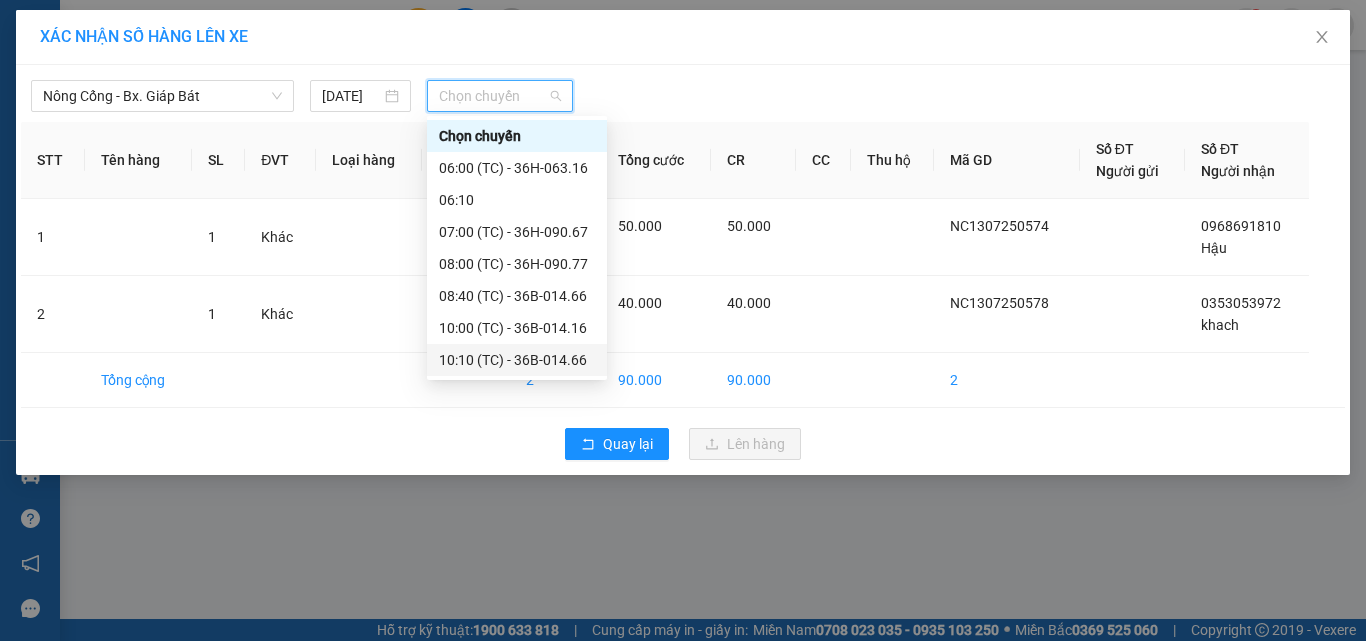 scroll, scrollTop: 192, scrollLeft: 0, axis: vertical 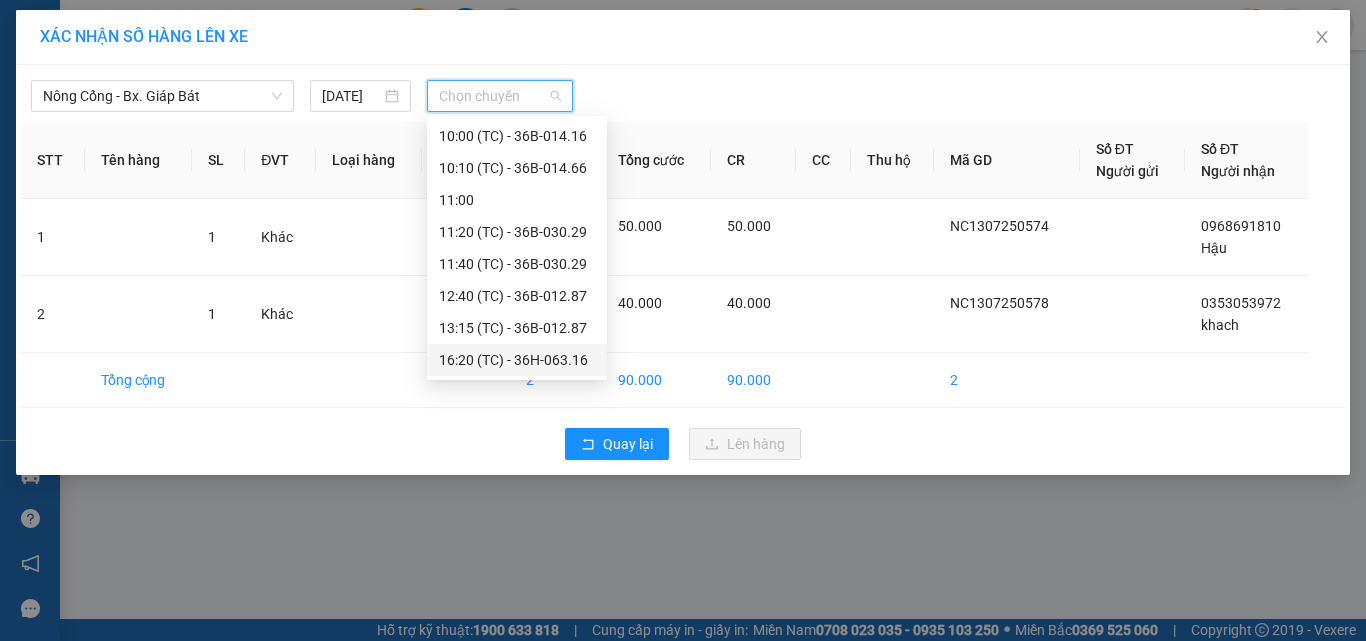 click on "16:20   (TC)   - 36H-063.16" at bounding box center [517, 360] 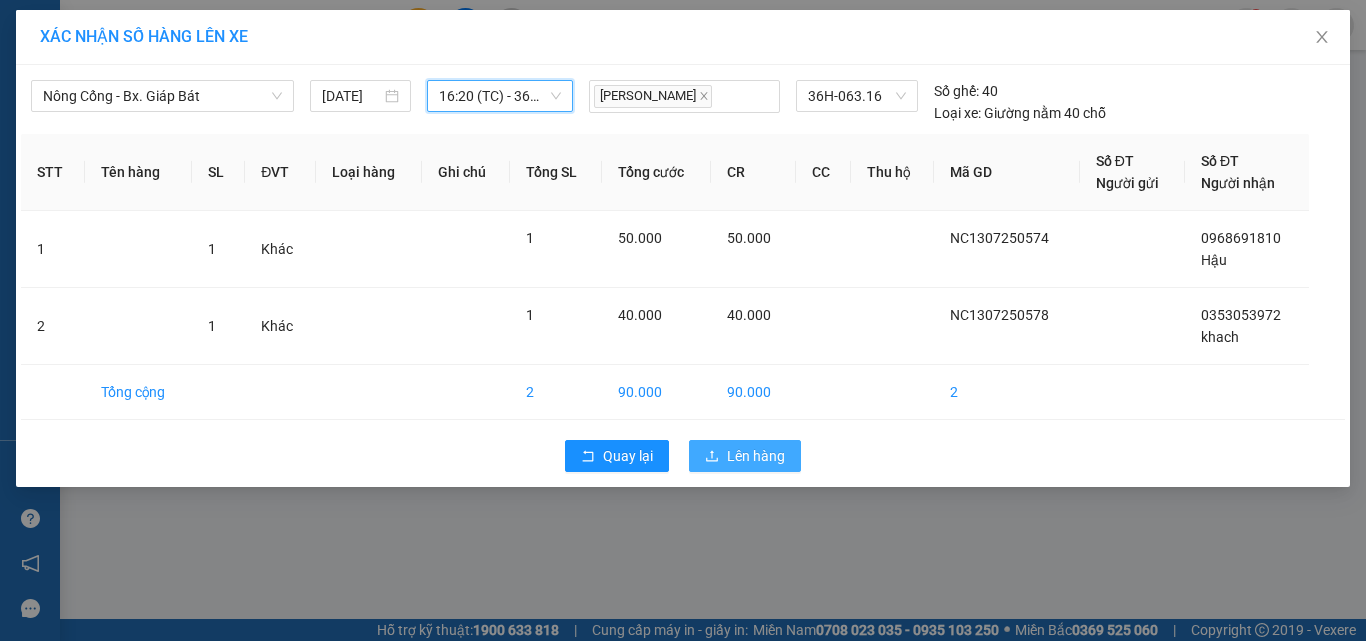 click on "Lên hàng" at bounding box center [756, 456] 